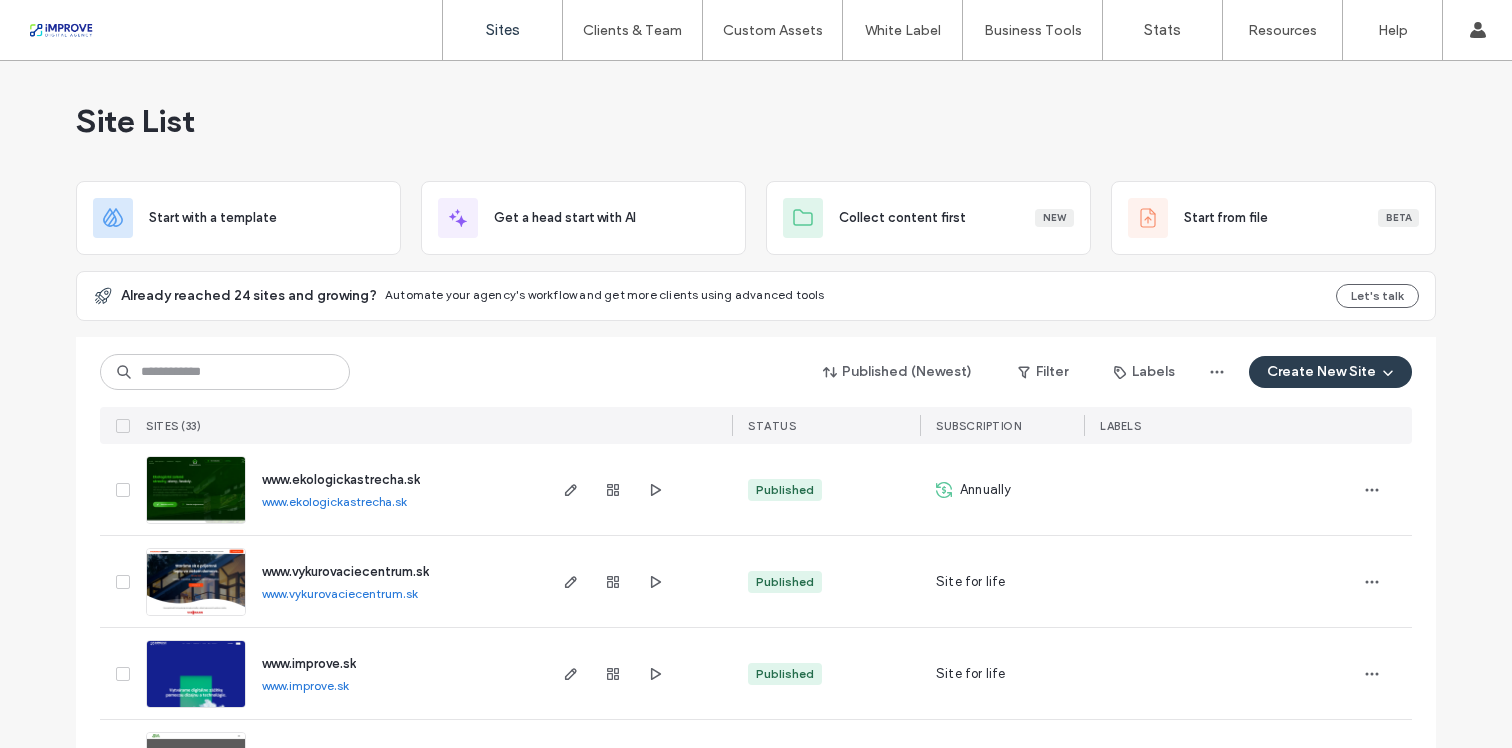 scroll, scrollTop: 0, scrollLeft: 0, axis: both 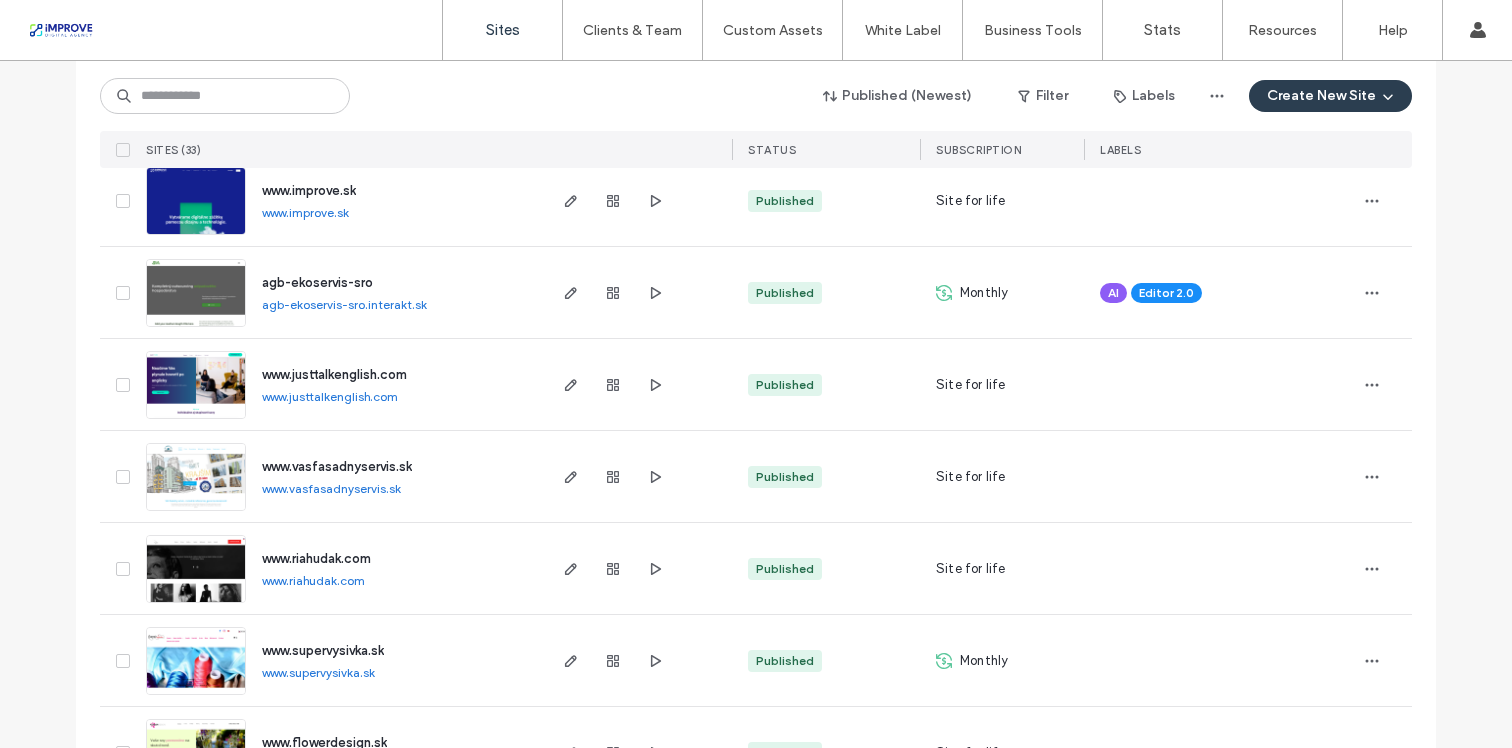 click on "www.justtalkenglish.com" at bounding box center (330, 396) 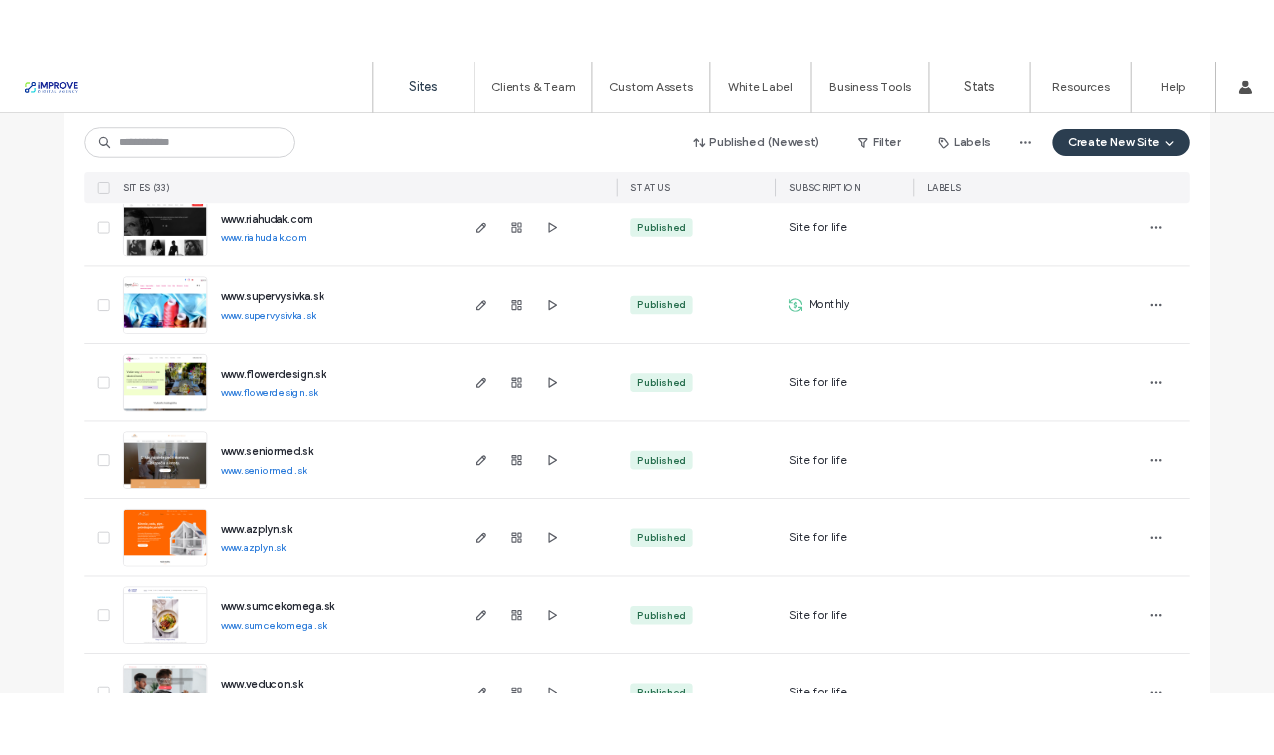 scroll, scrollTop: 0, scrollLeft: 0, axis: both 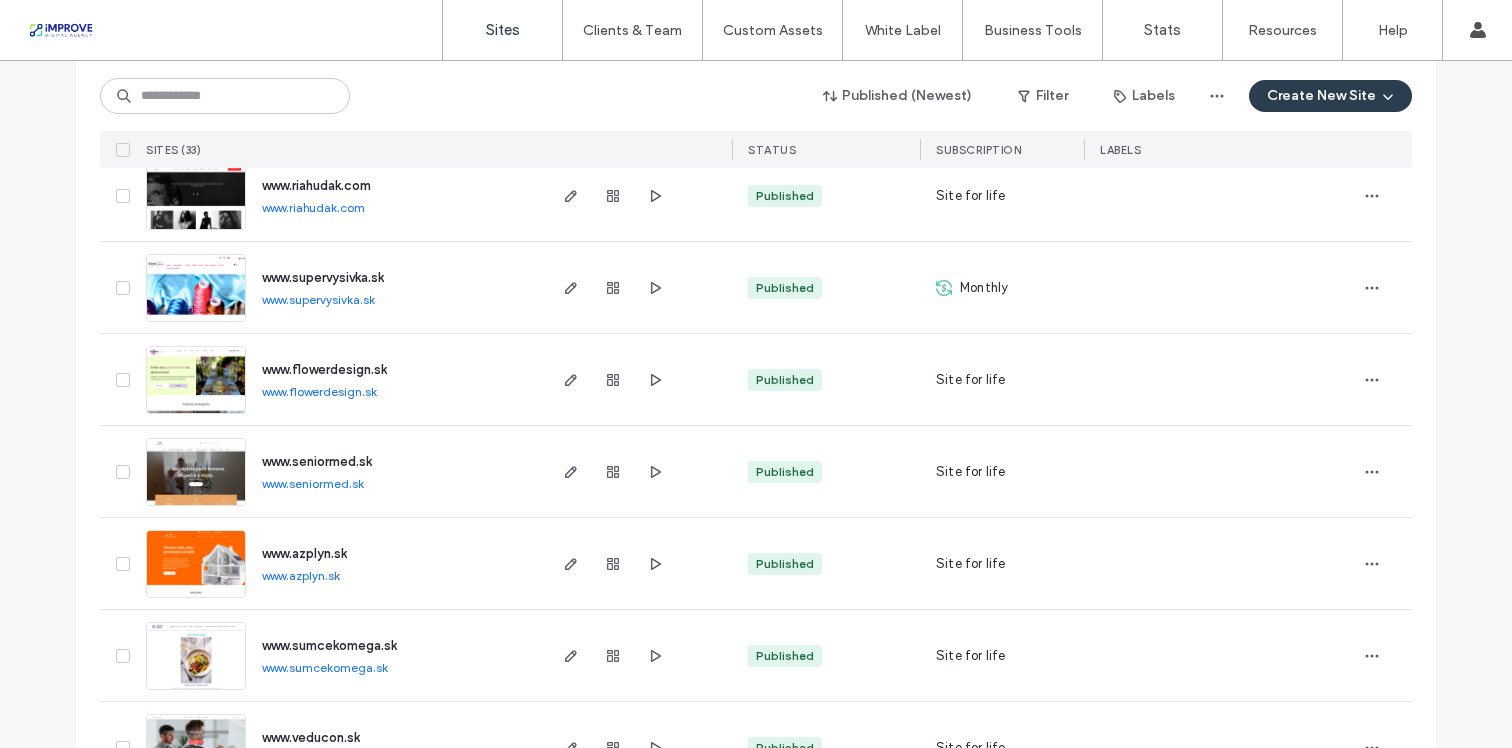 click on "www.flowerdesign.sk" at bounding box center (319, 391) 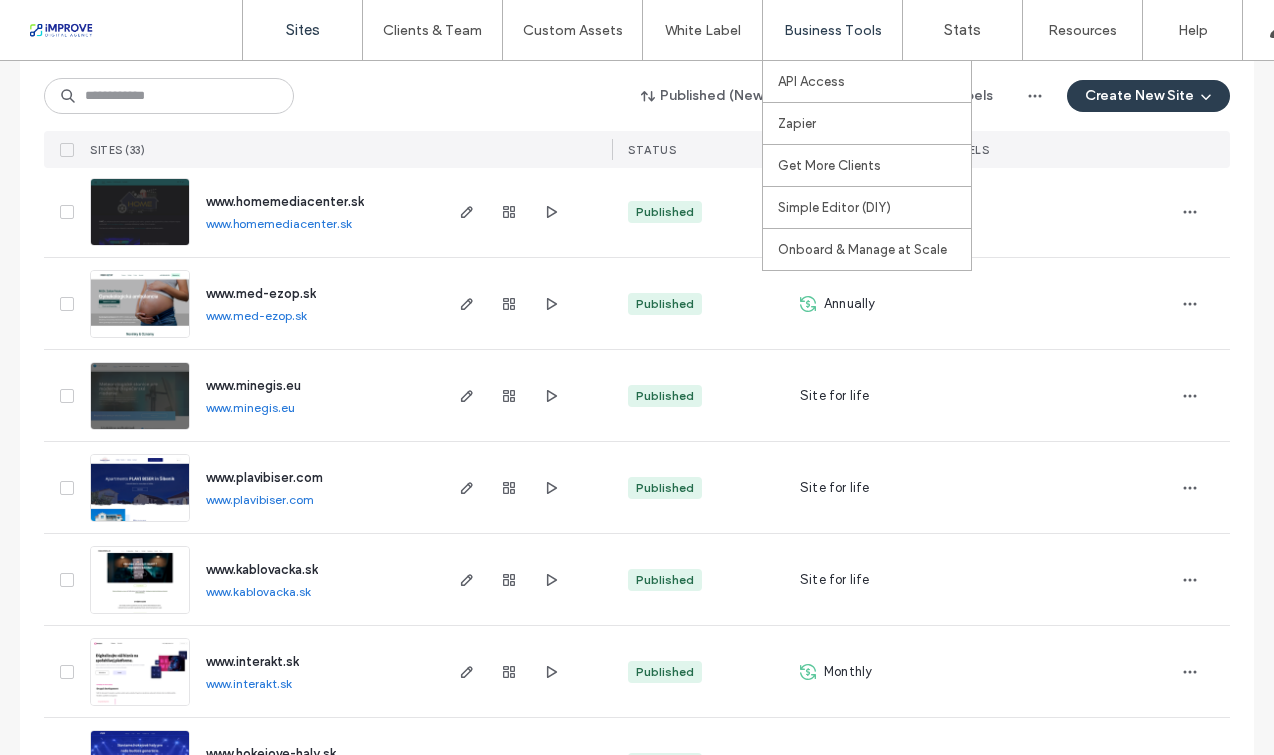 scroll, scrollTop: 0, scrollLeft: 0, axis: both 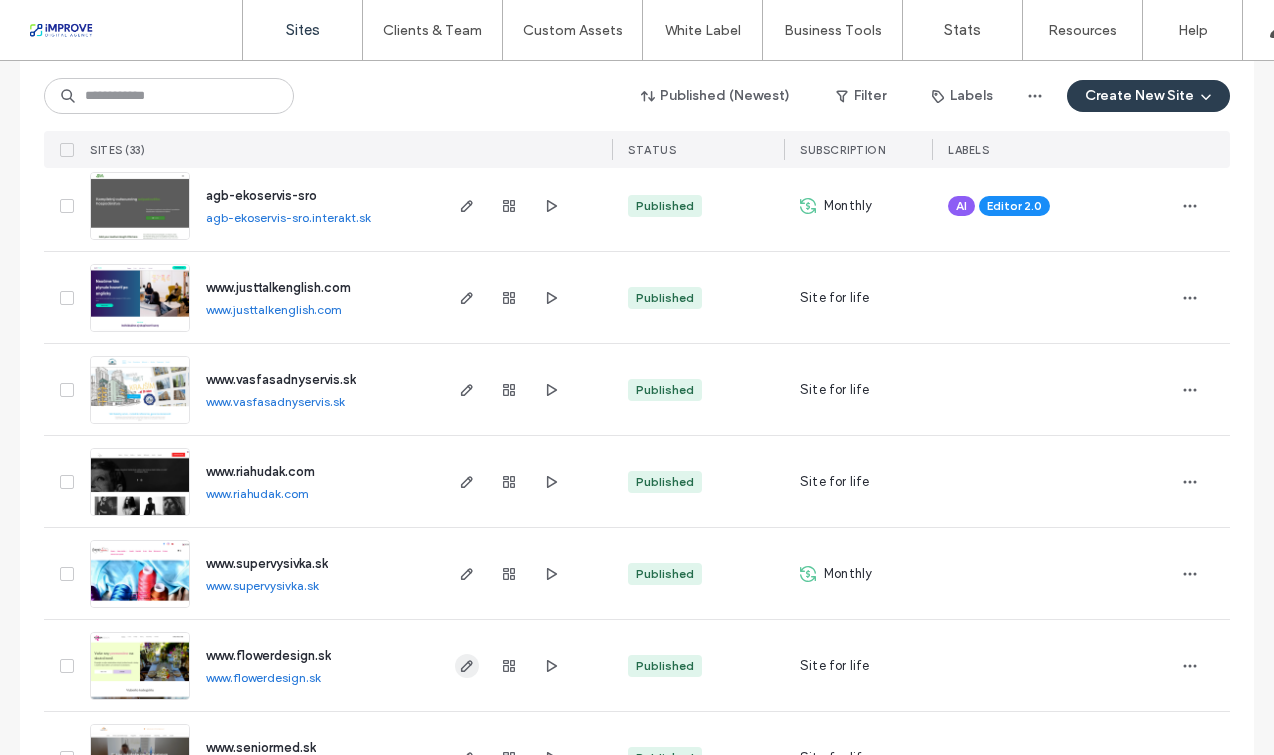 click at bounding box center [509, 297] 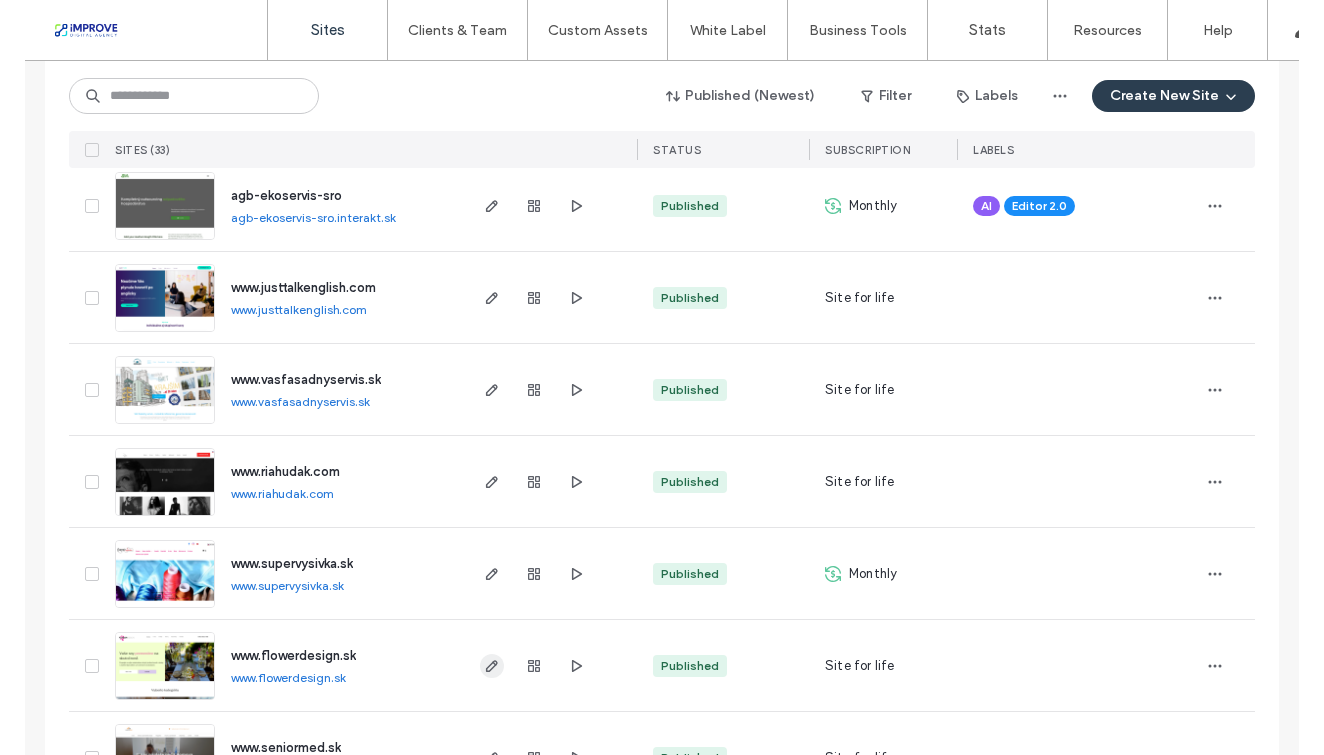 scroll, scrollTop: 912, scrollLeft: 0, axis: vertical 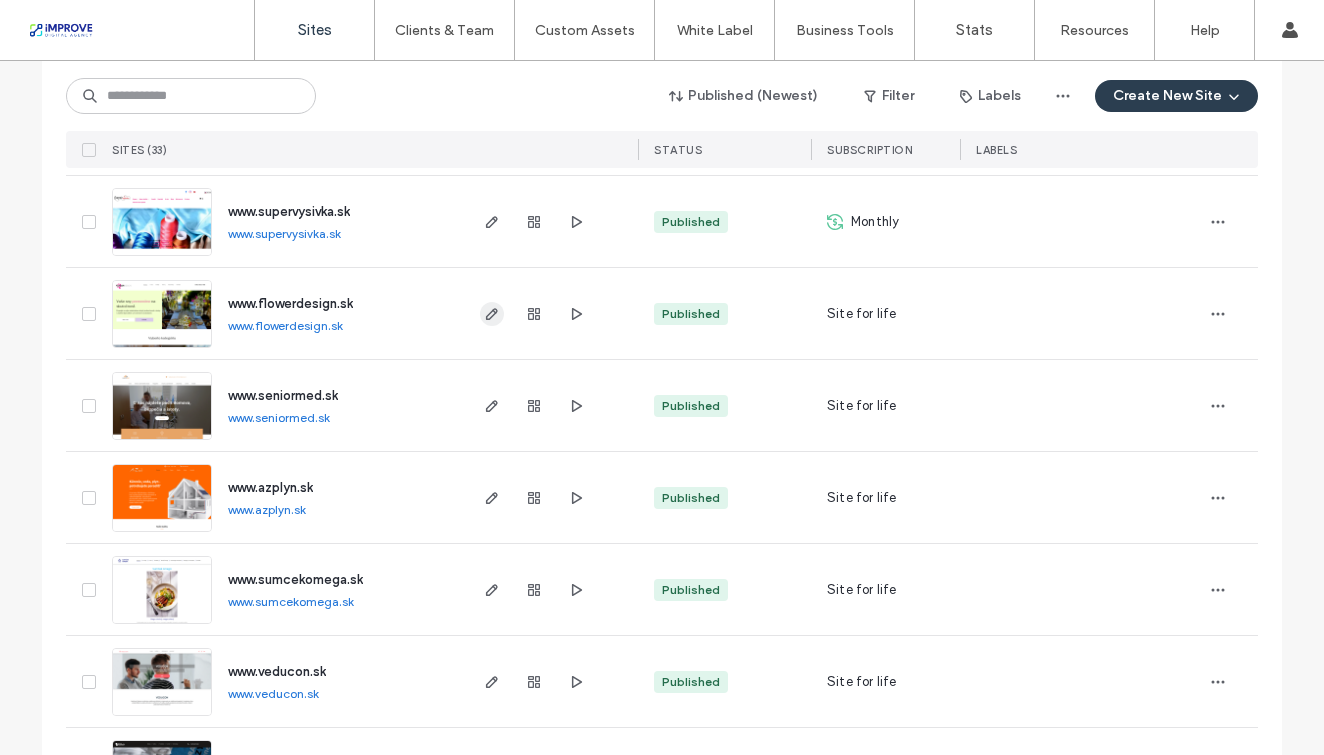 click on "www.flowerdesign.sk www.flowerdesign.sk" at bounding box center (338, 313) 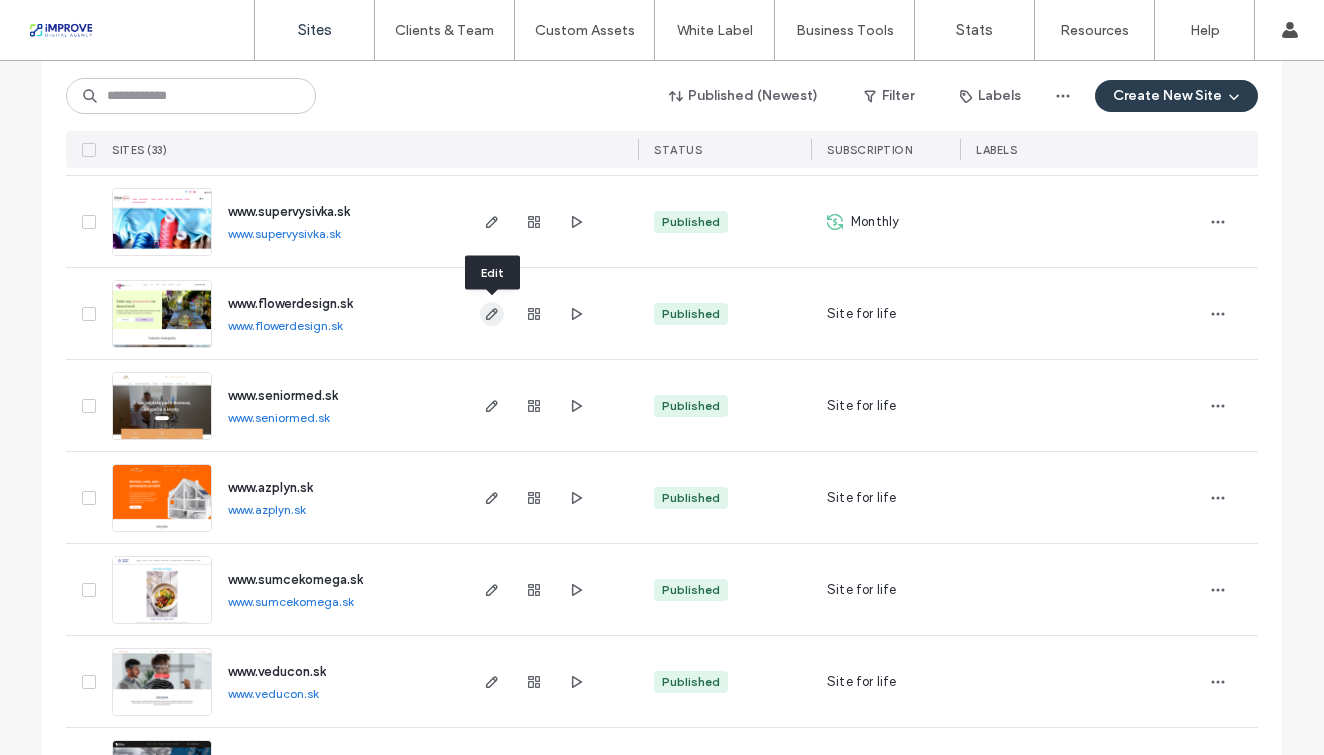 click 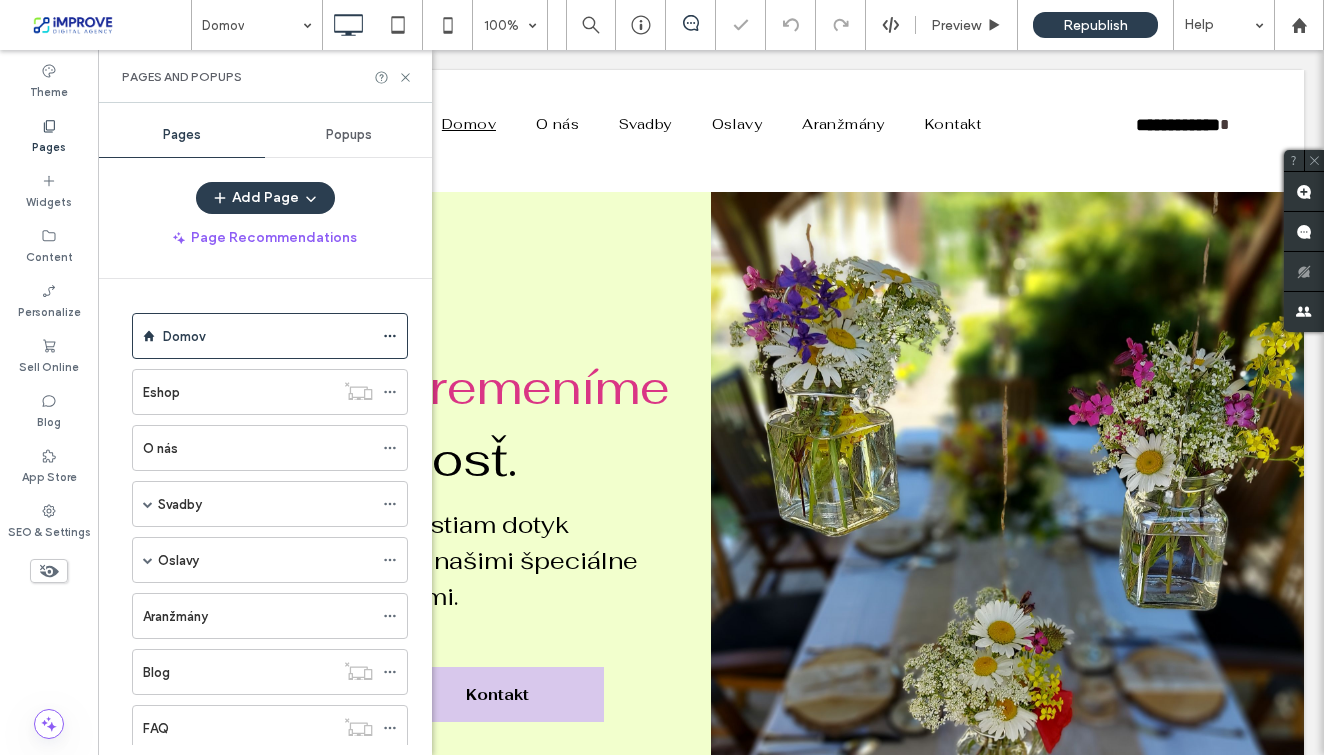 scroll, scrollTop: 0, scrollLeft: 0, axis: both 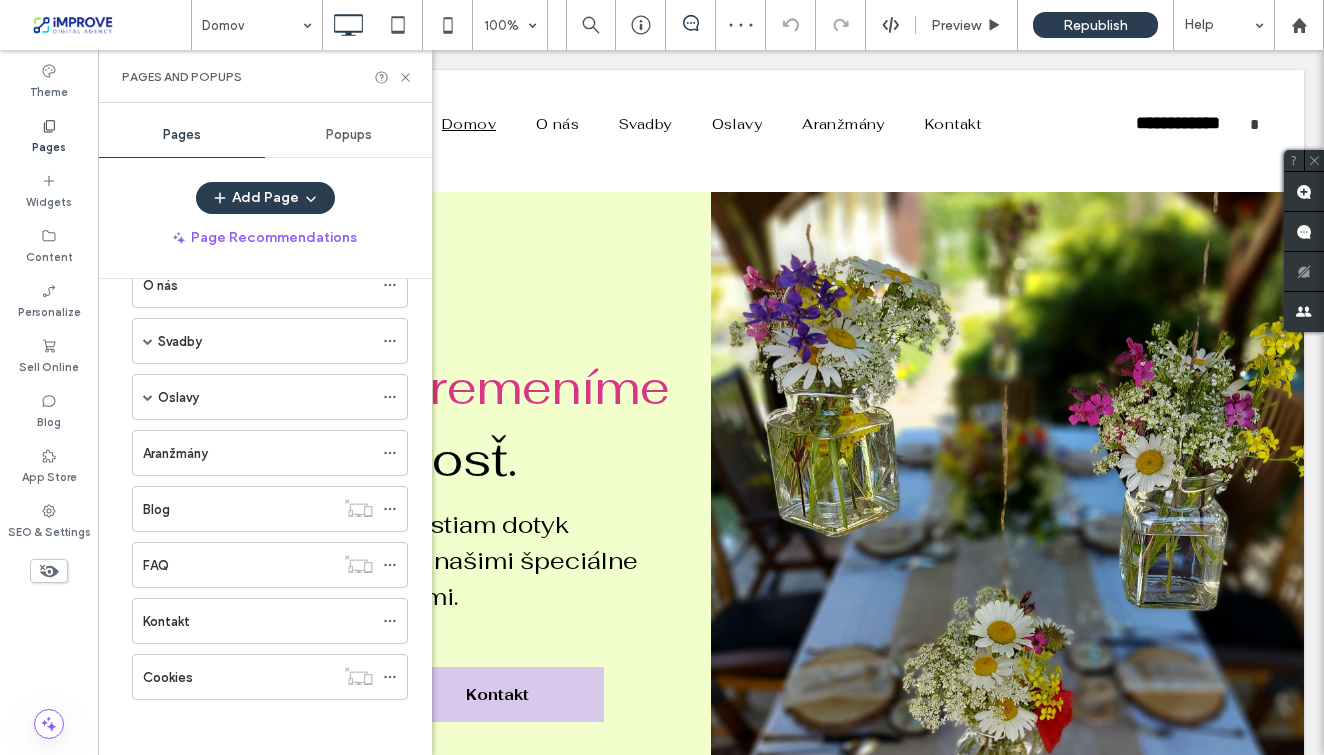 click on "Aranžmány" at bounding box center [175, 453] 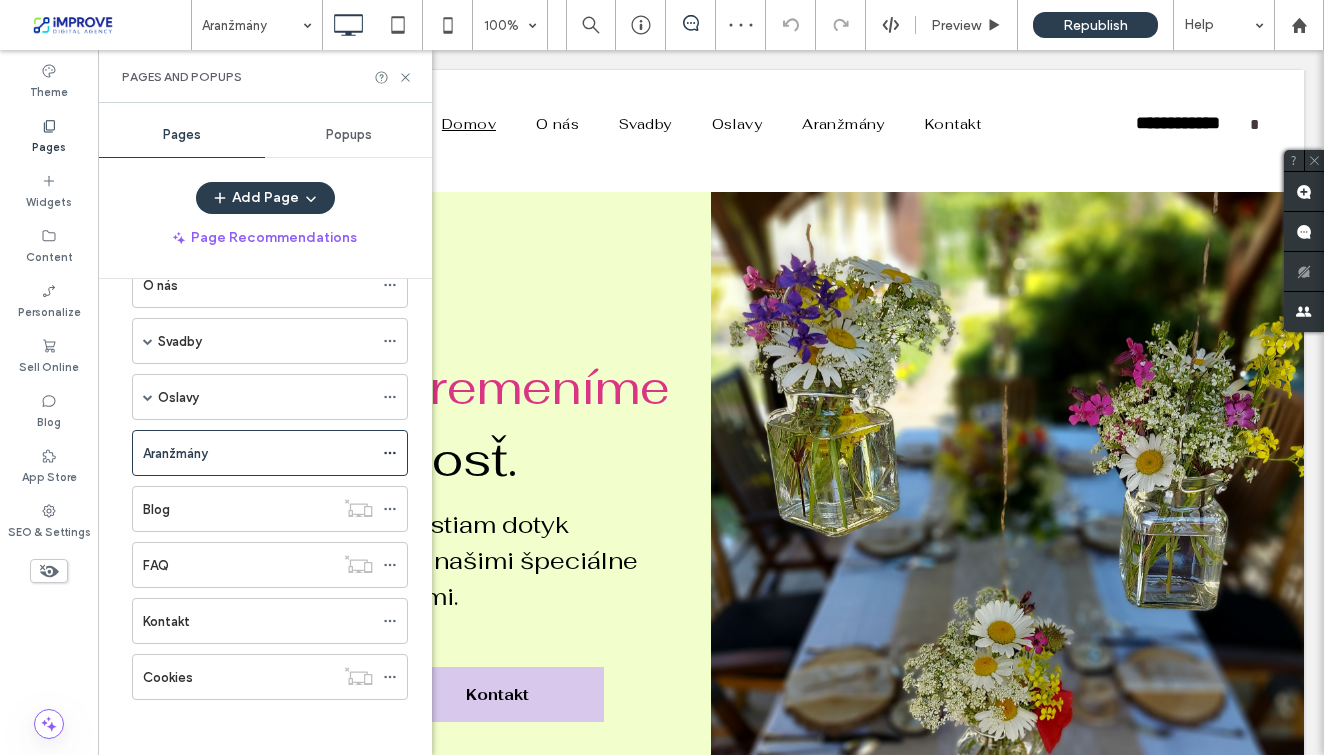 scroll, scrollTop: 55, scrollLeft: 0, axis: vertical 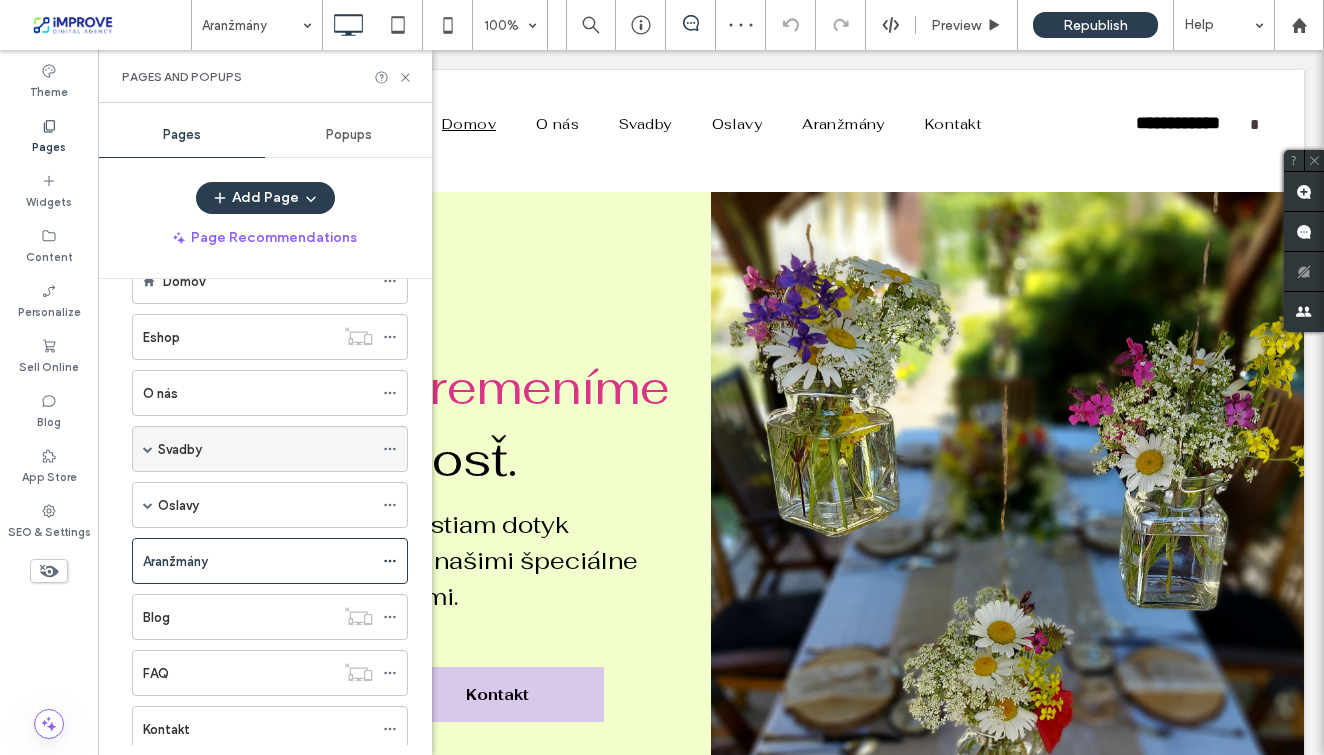 click at bounding box center (148, 449) 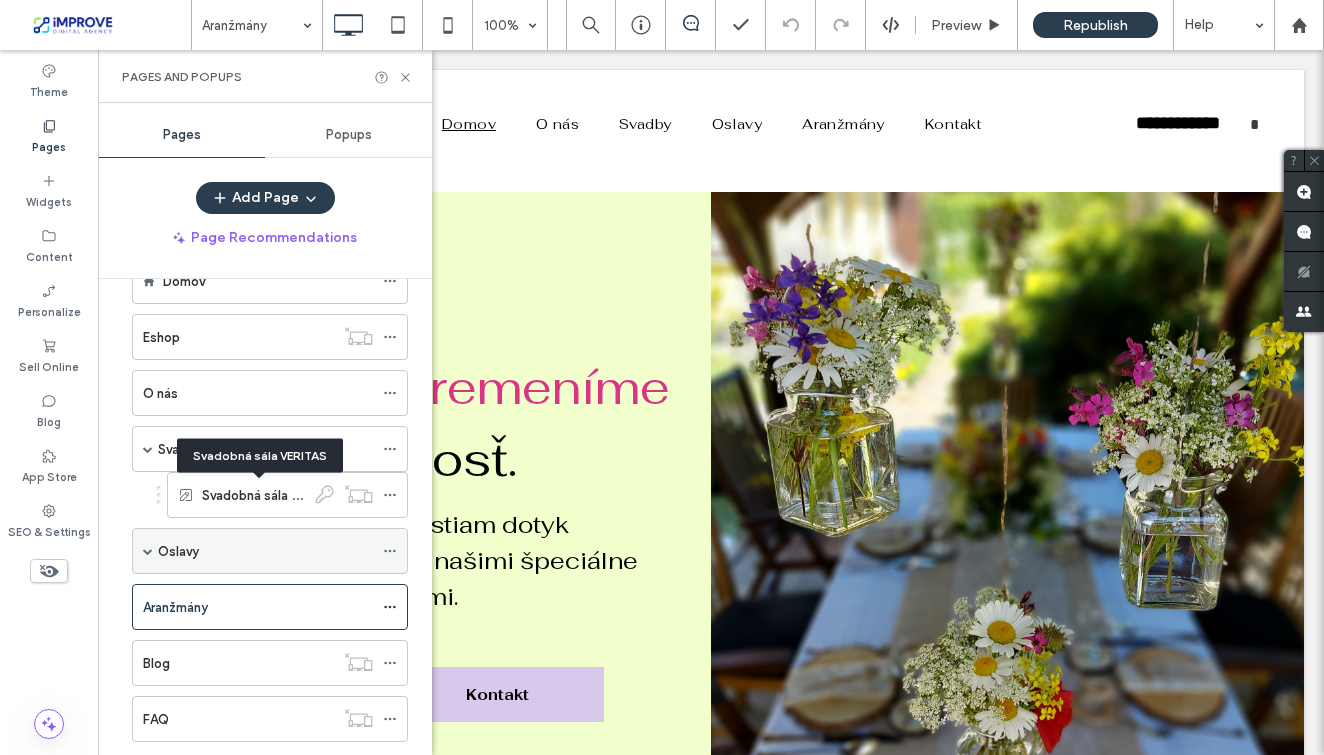 click at bounding box center [148, 551] 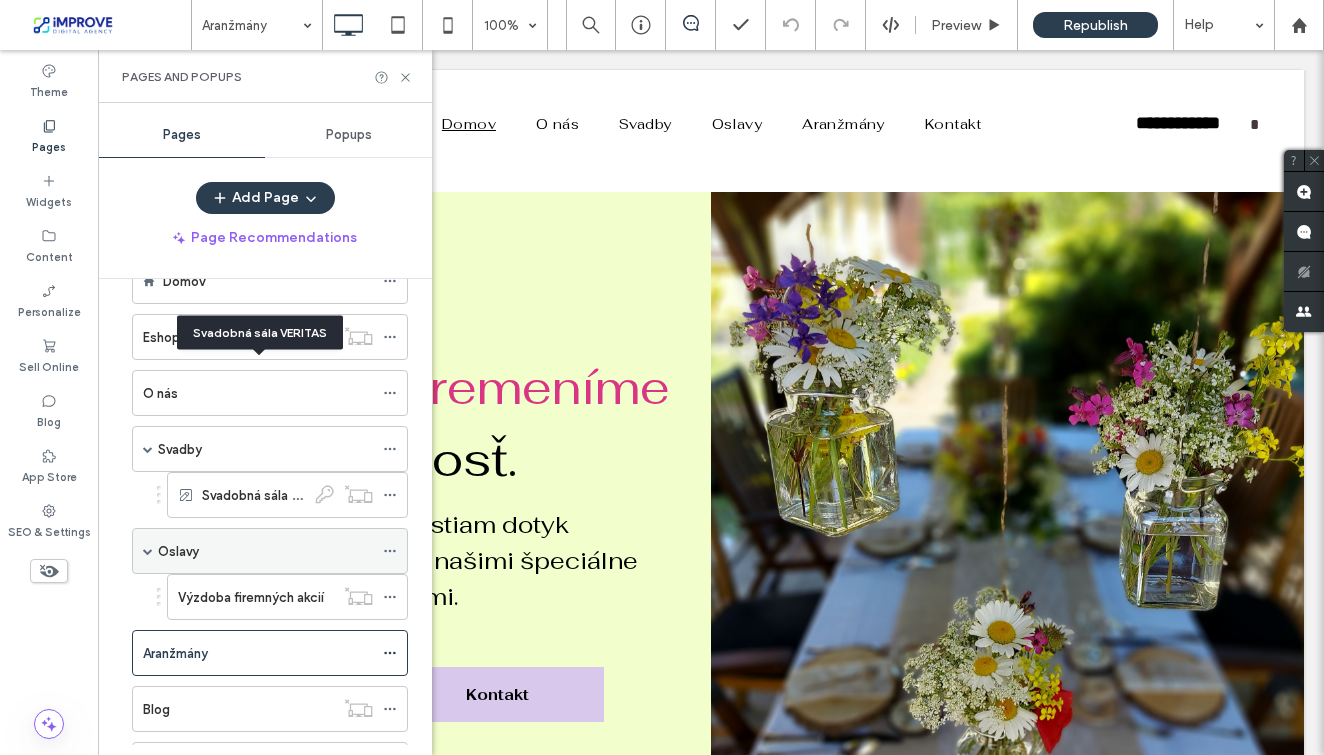 scroll, scrollTop: 178, scrollLeft: 0, axis: vertical 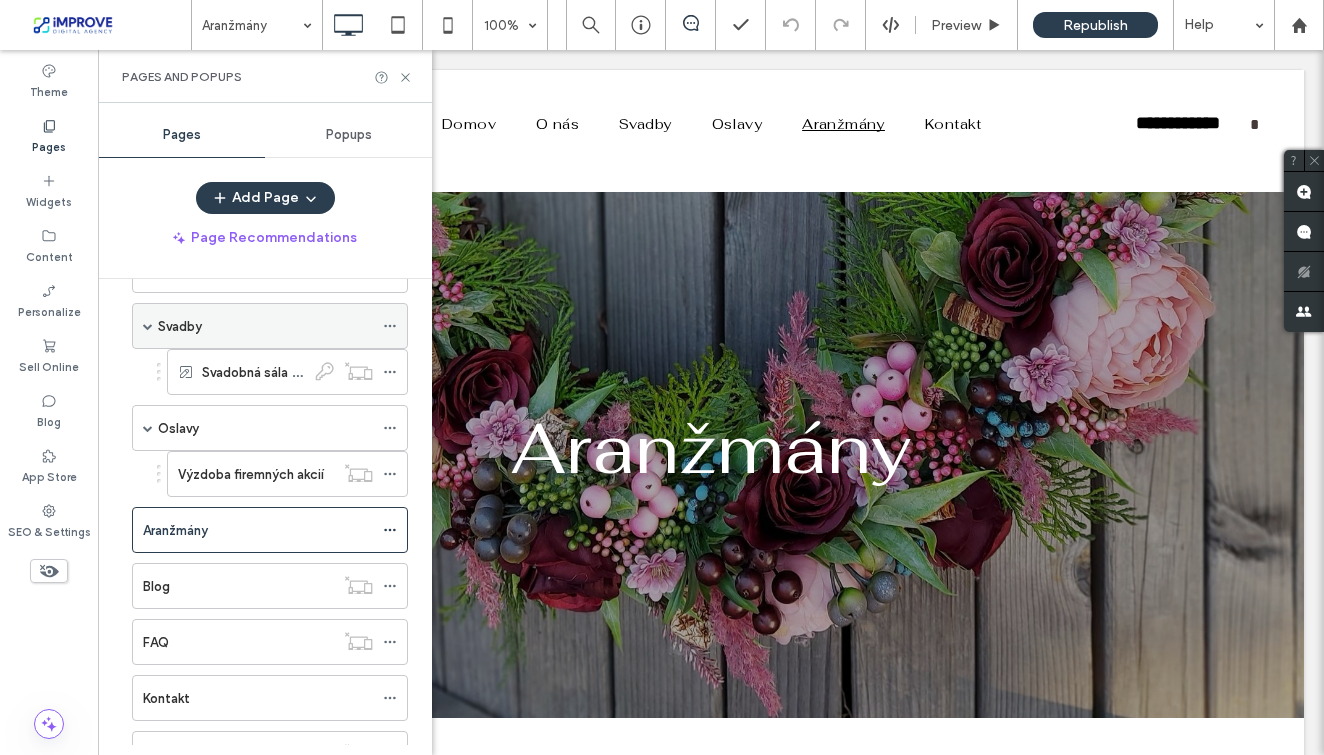 click on "Svadby" at bounding box center (180, 326) 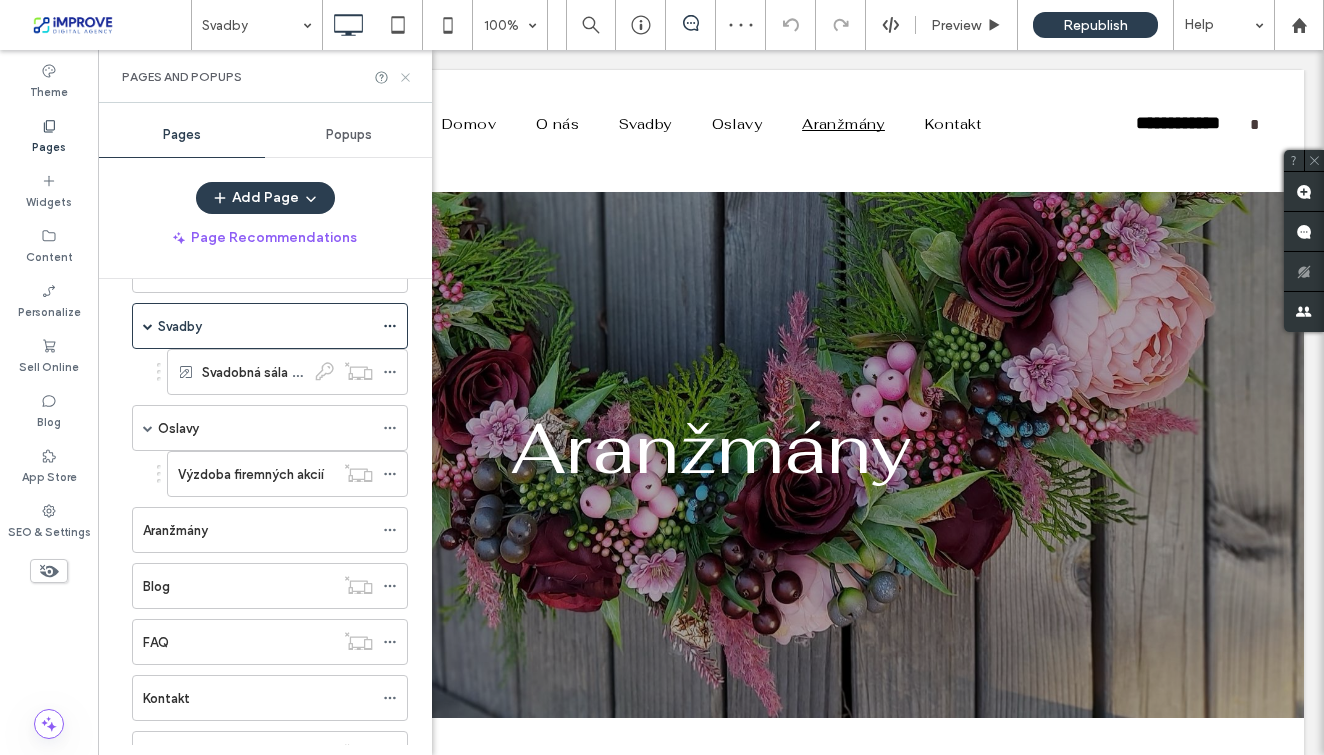 click 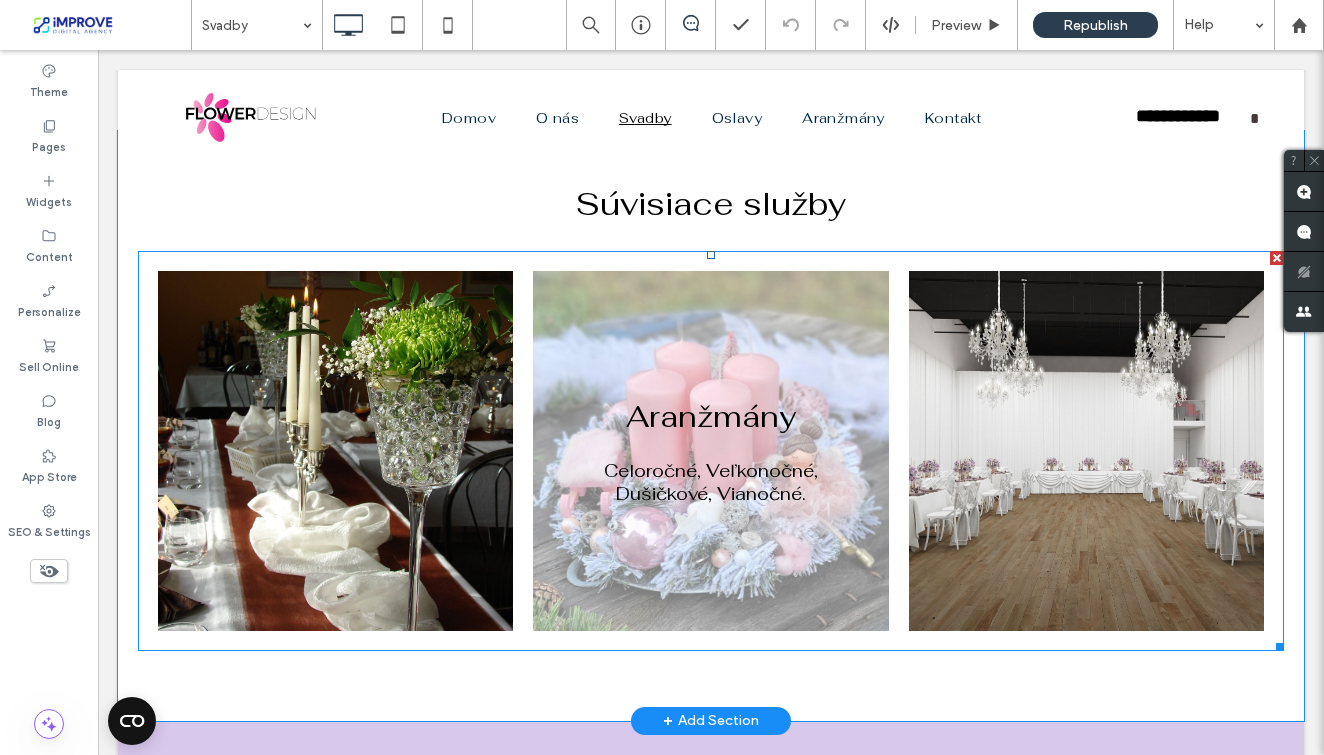 scroll, scrollTop: 5729, scrollLeft: 0, axis: vertical 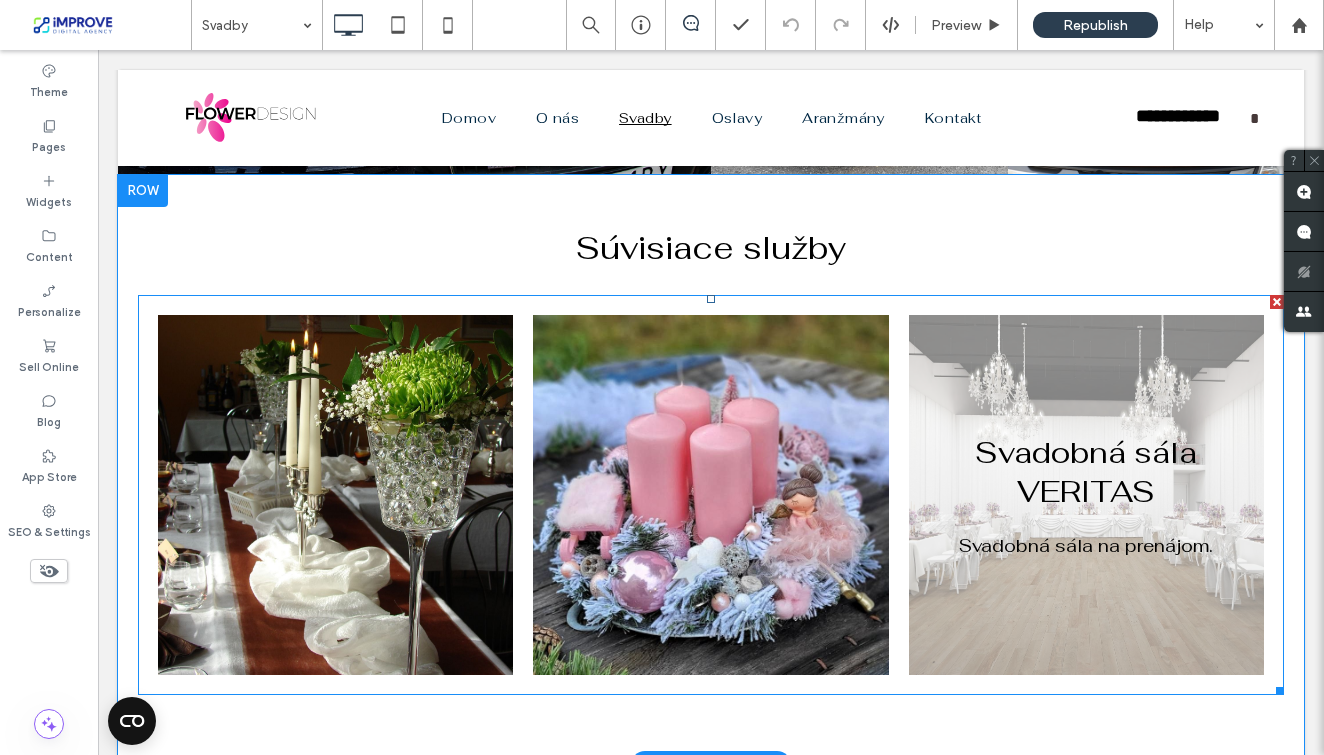 click at bounding box center [1086, 495] 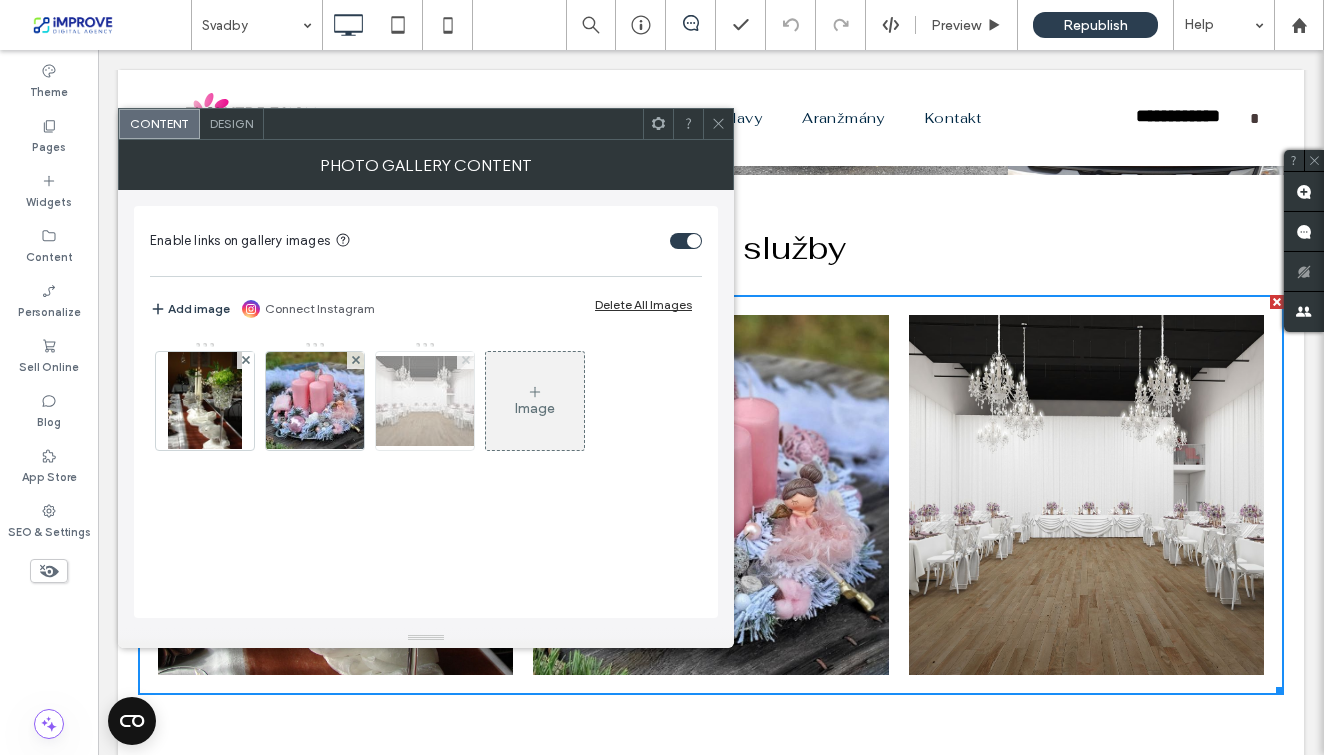 click 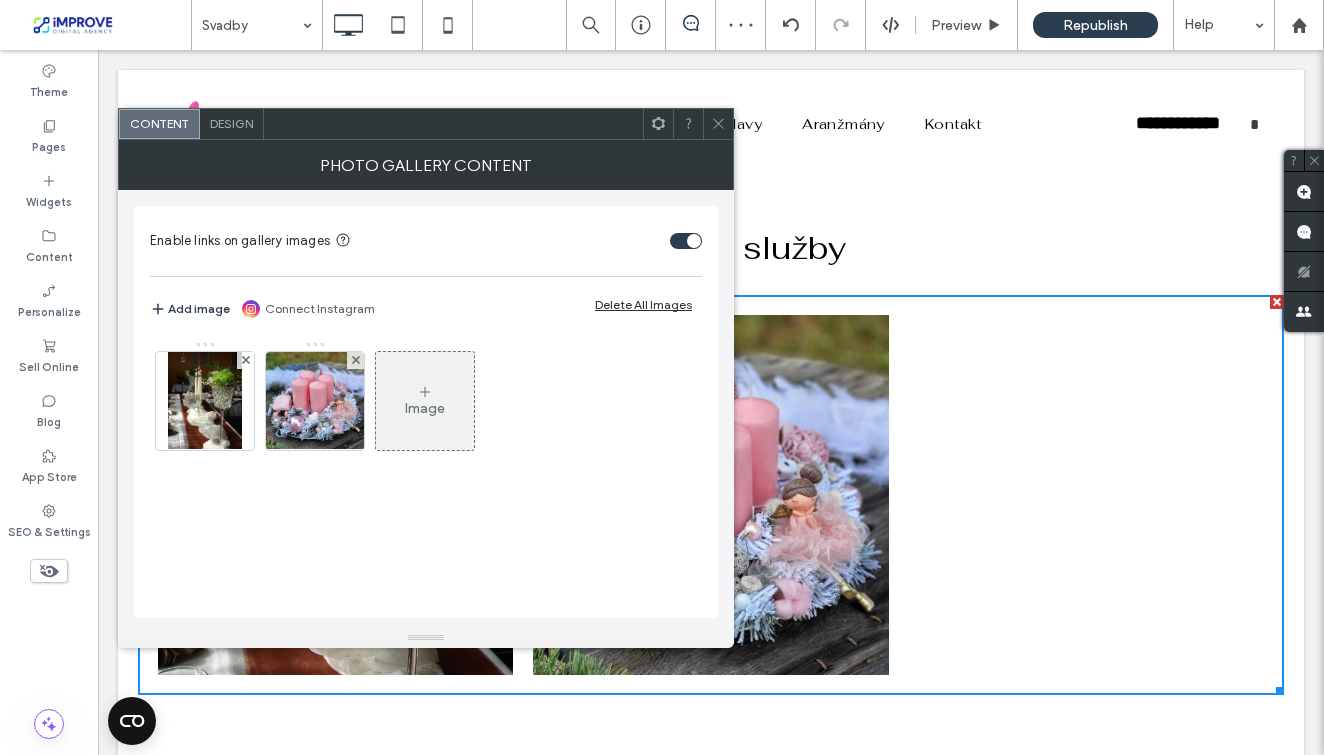 click 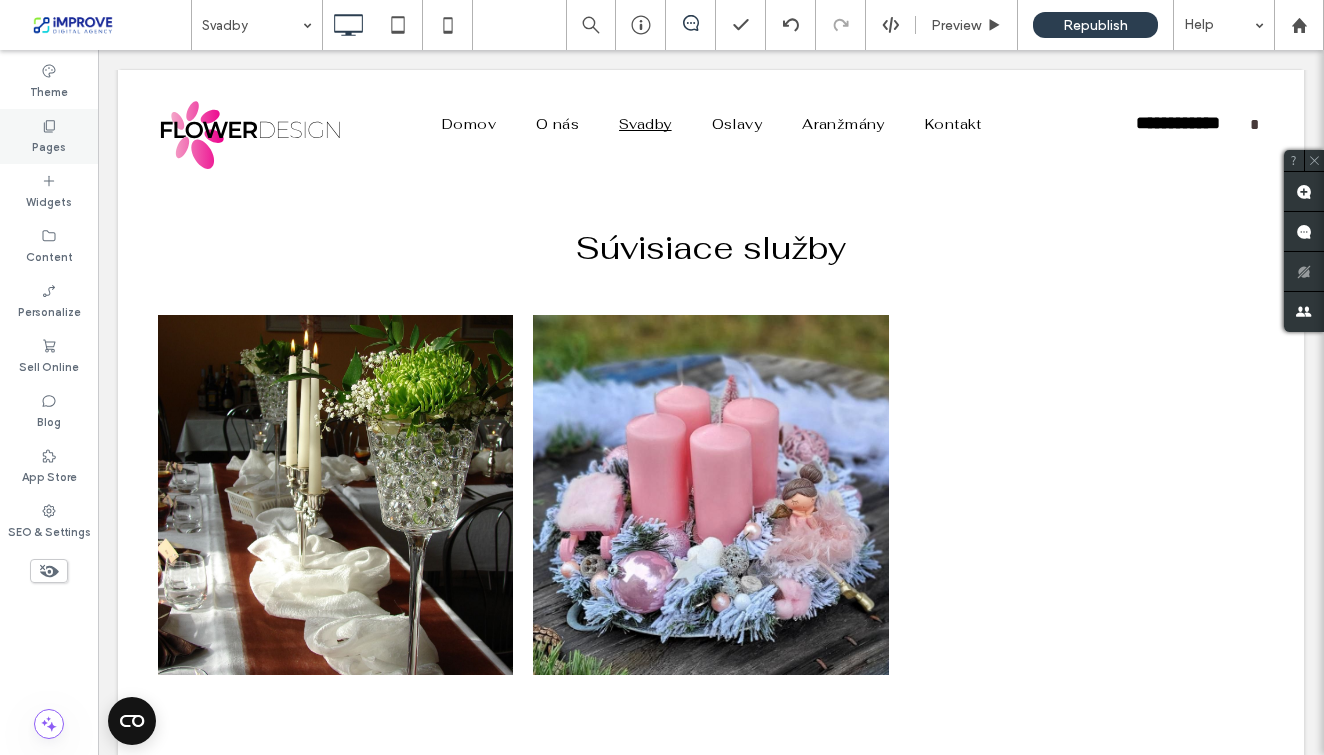 click 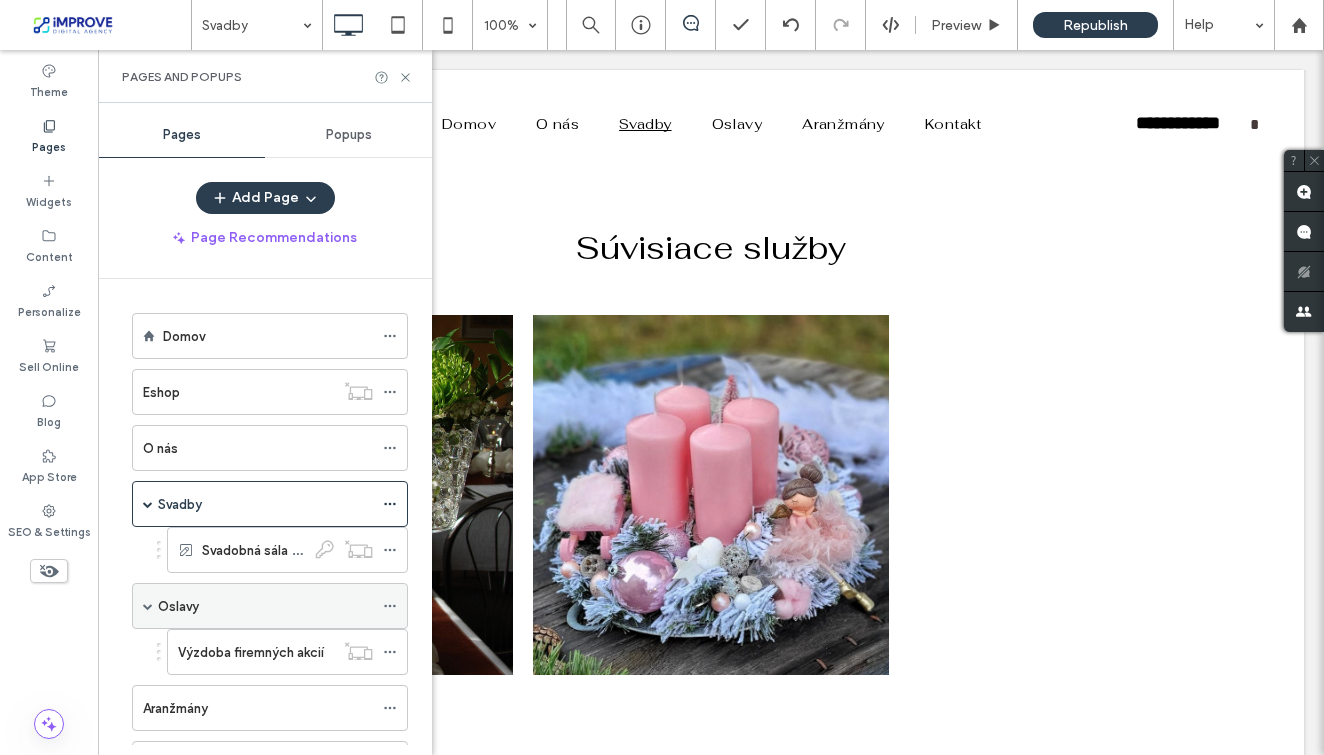 click on "Oslavy" at bounding box center (178, 606) 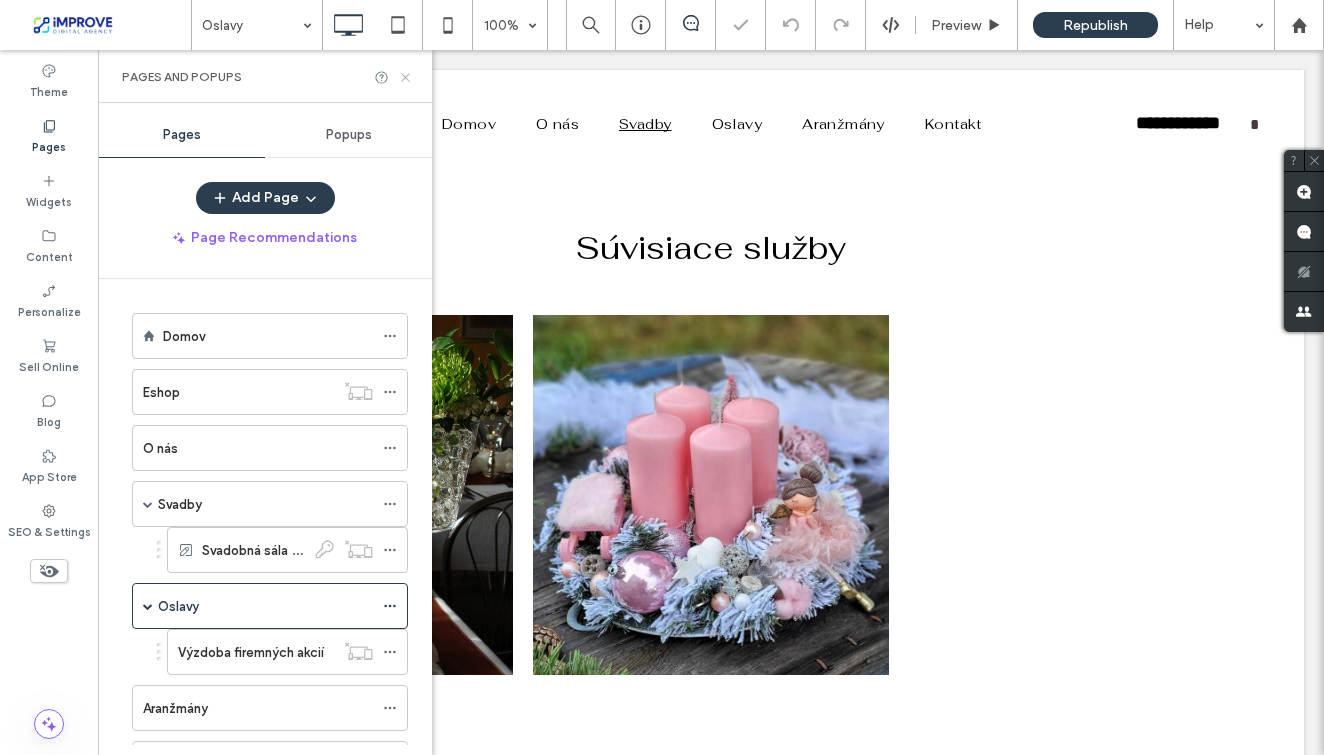 click 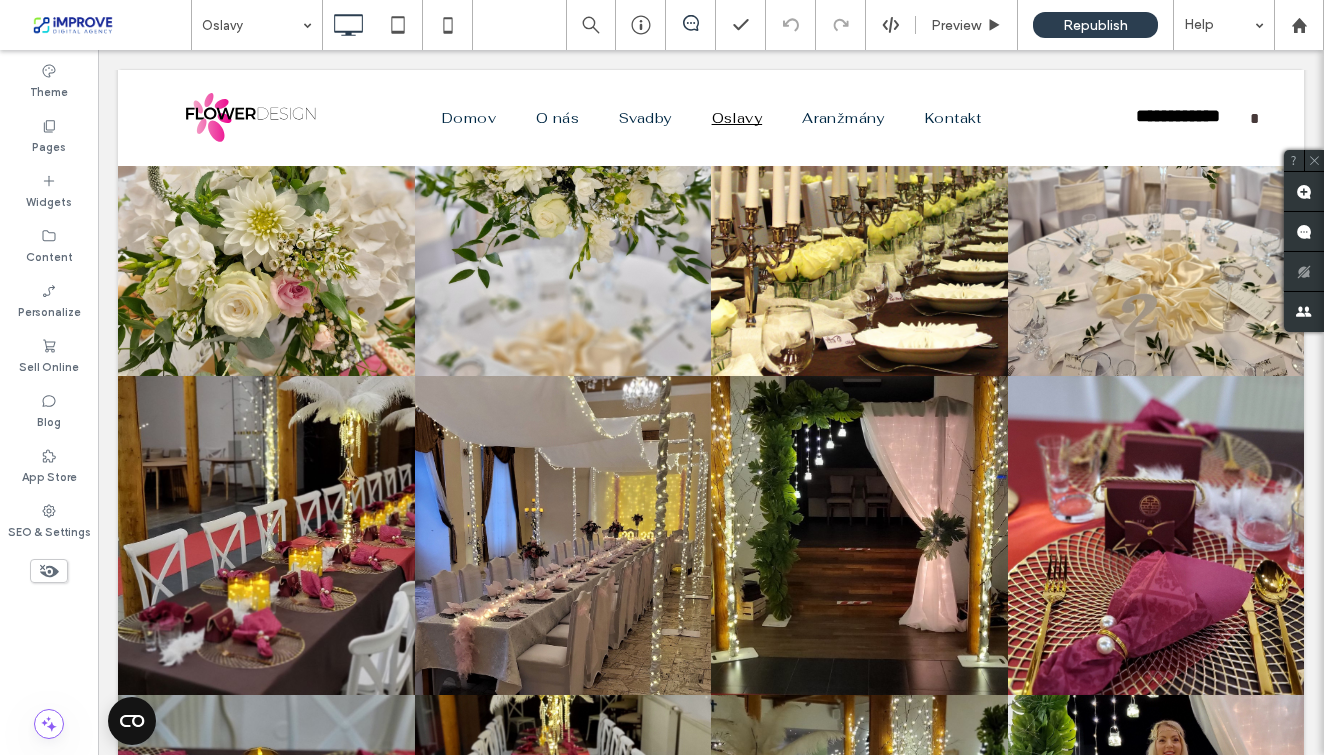 scroll, scrollTop: 6853, scrollLeft: 0, axis: vertical 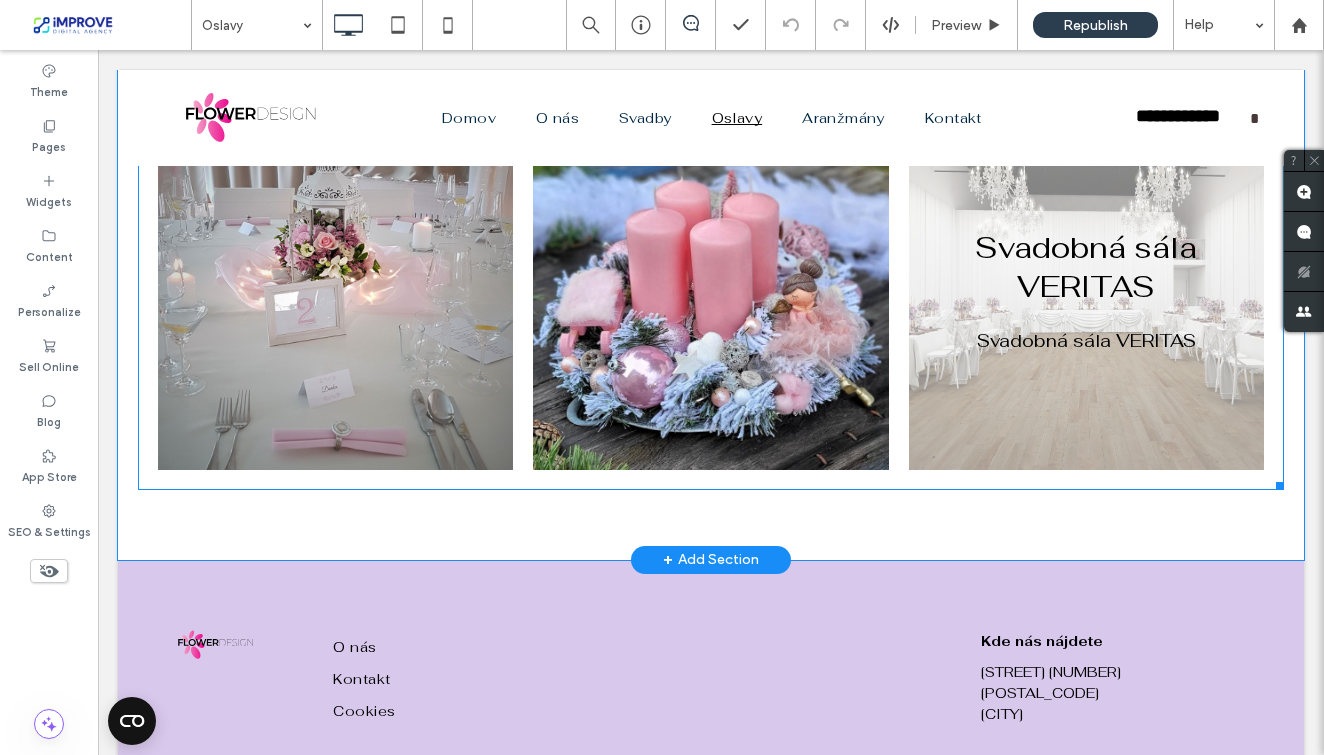 click at bounding box center (1086, 290) 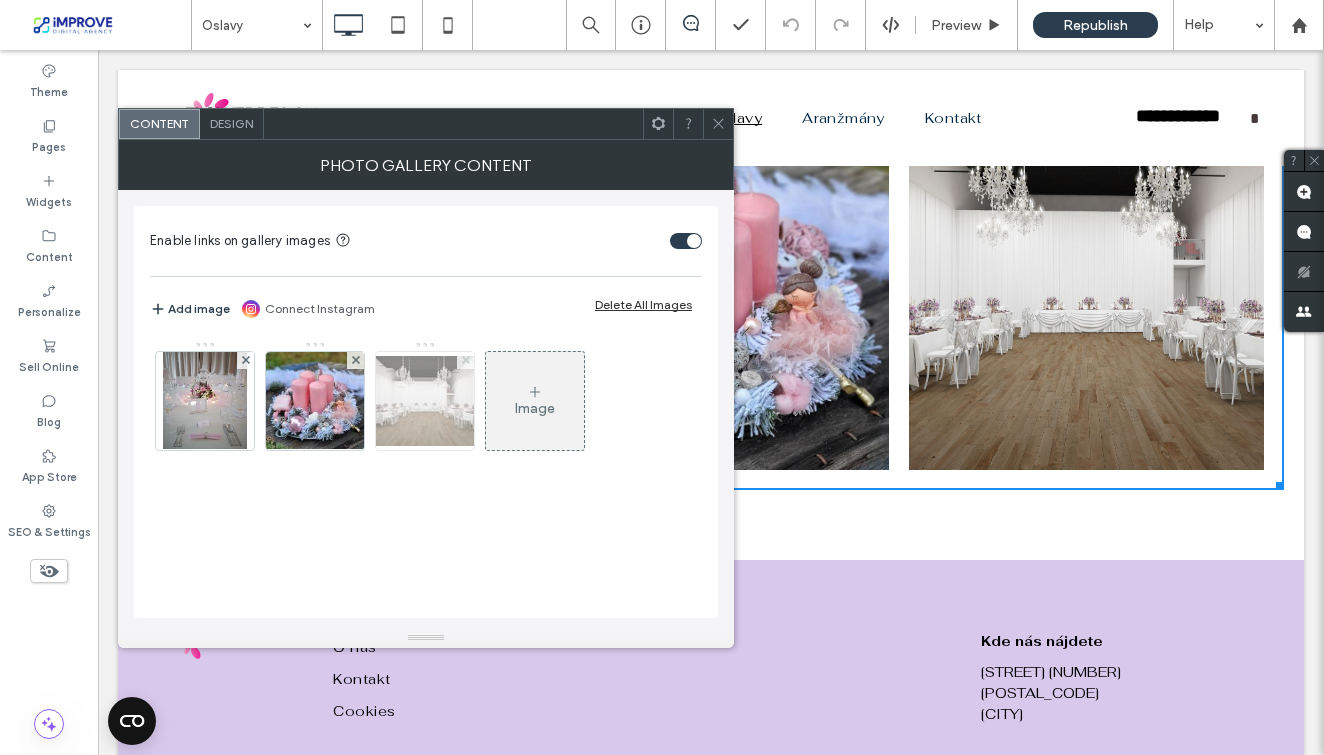 click 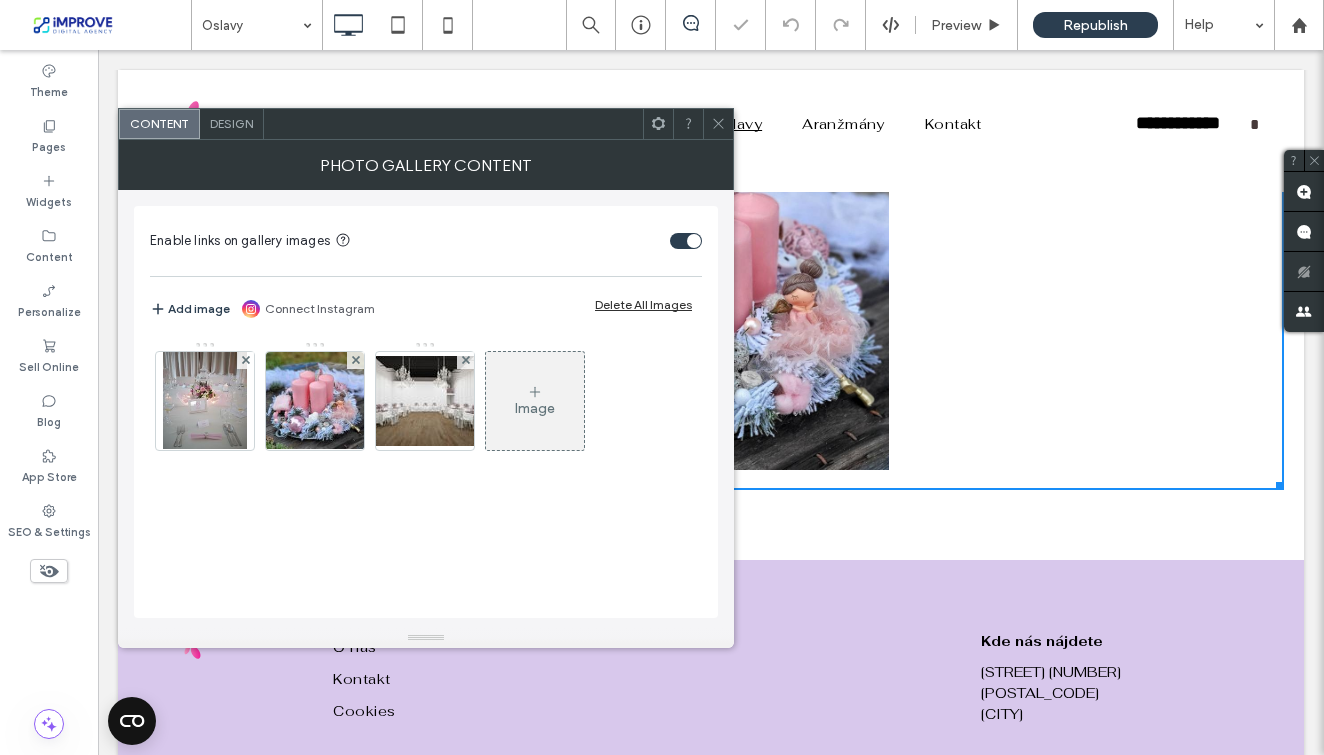 scroll, scrollTop: 6693, scrollLeft: 0, axis: vertical 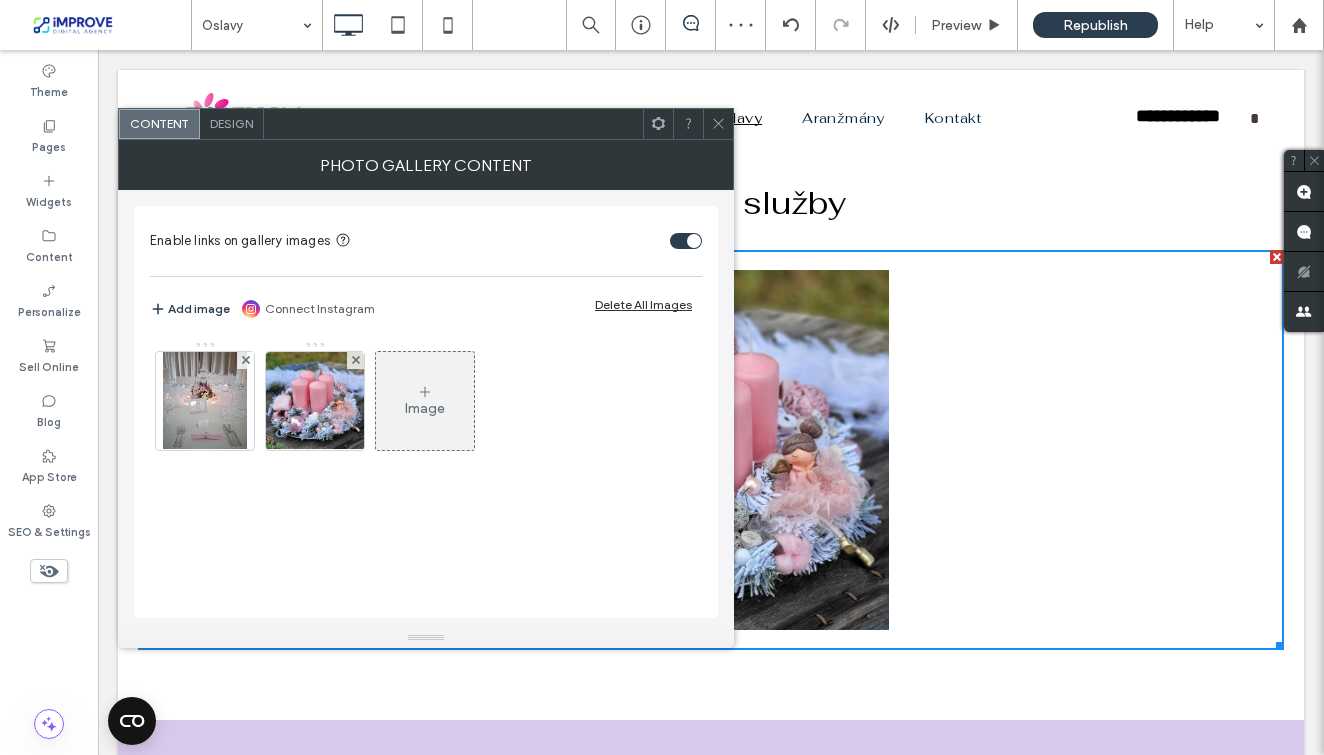 click 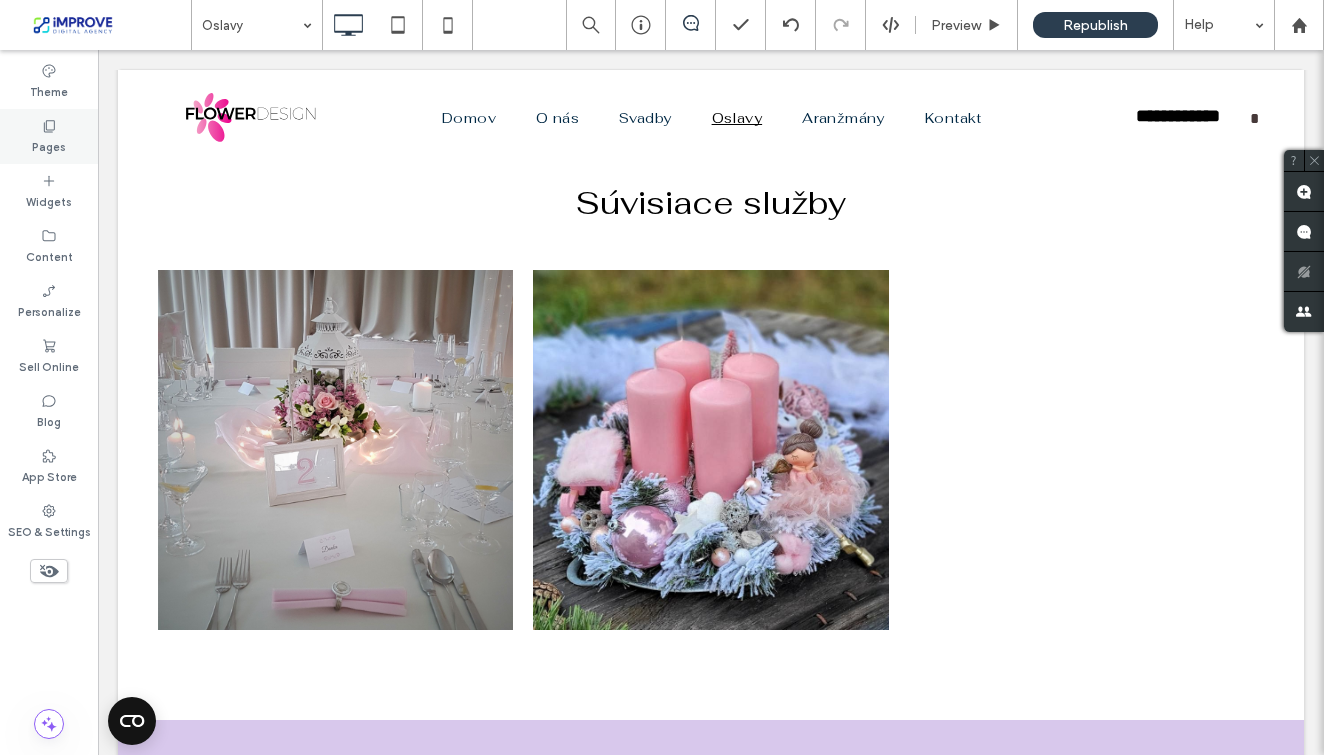 click on "Pages" at bounding box center (49, 145) 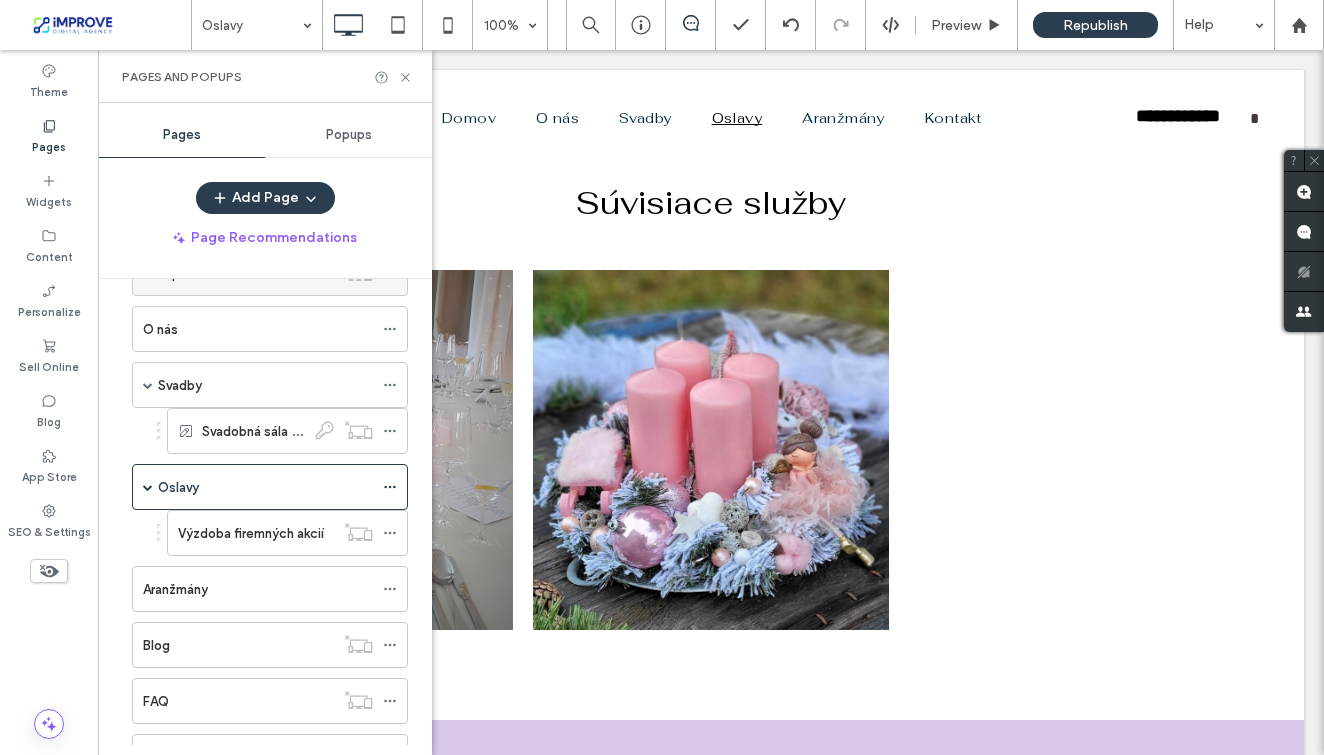 scroll, scrollTop: 199, scrollLeft: 0, axis: vertical 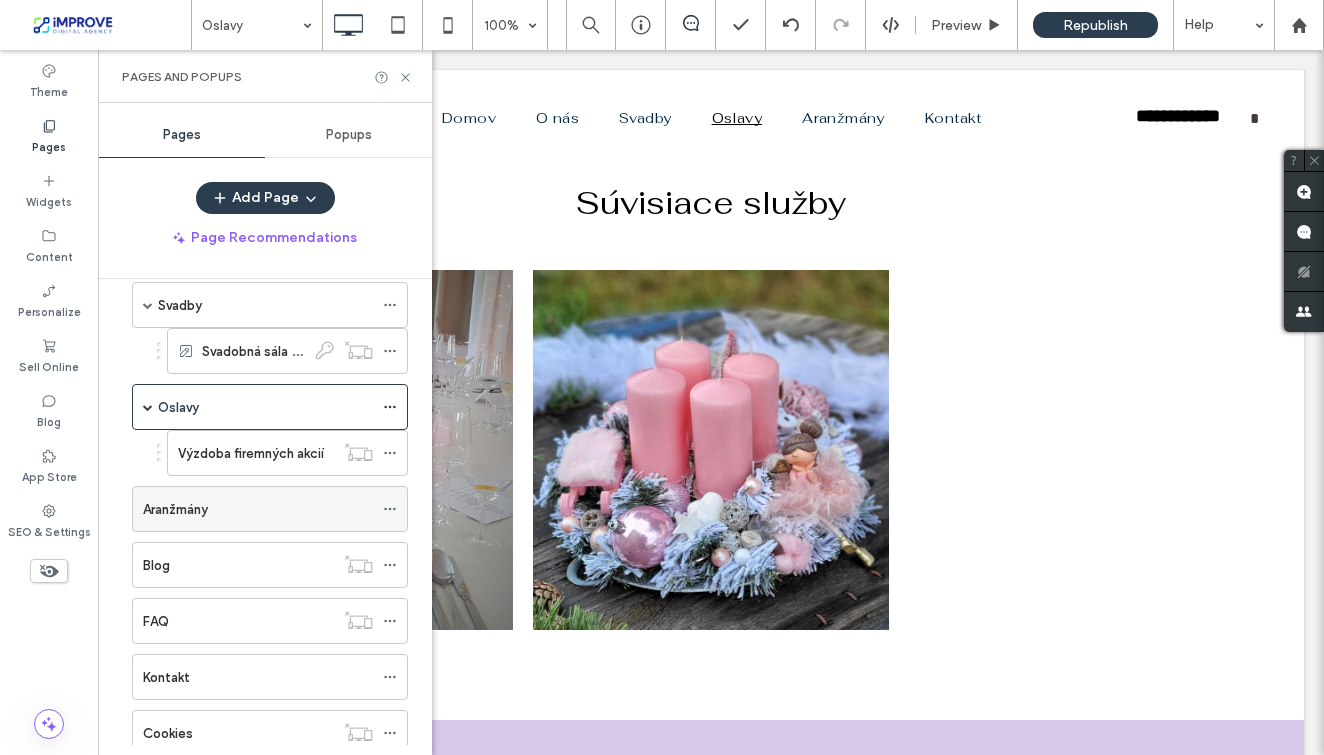 click on "Aranžmány" at bounding box center [175, 509] 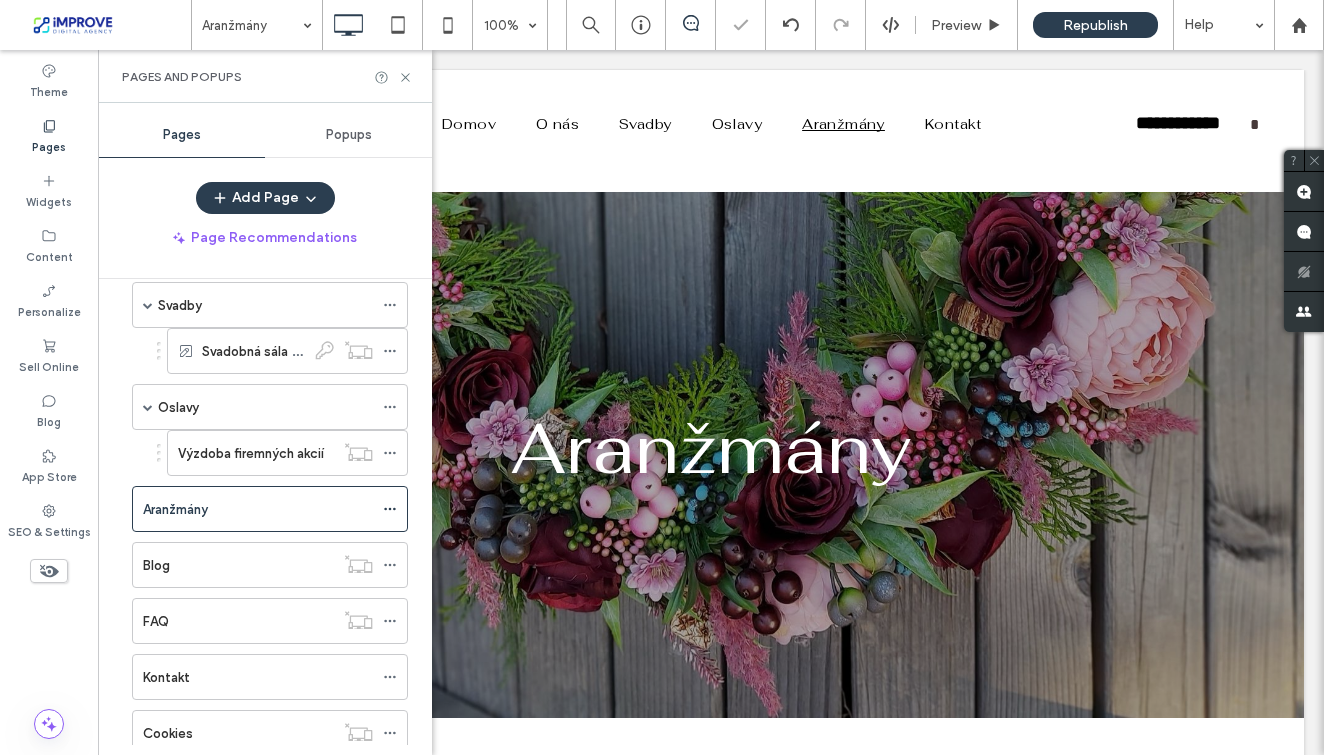 scroll, scrollTop: 0, scrollLeft: 0, axis: both 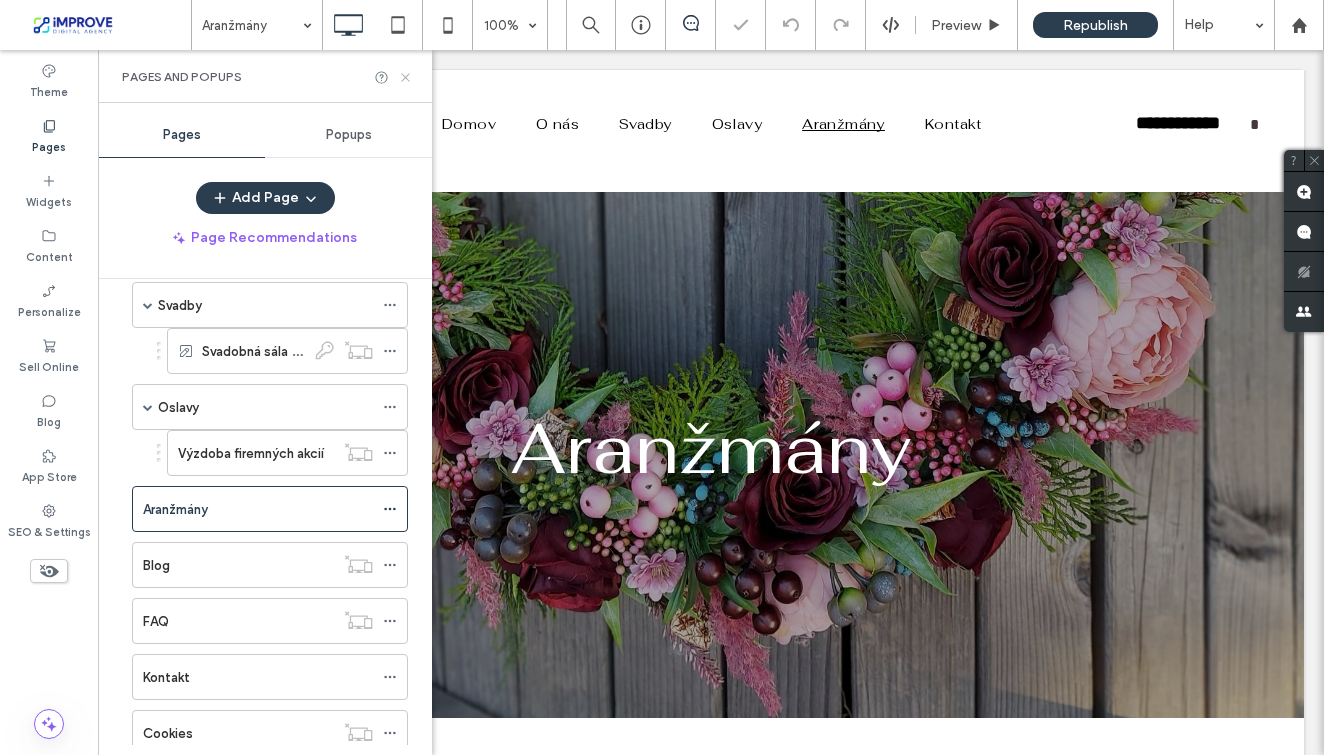 click 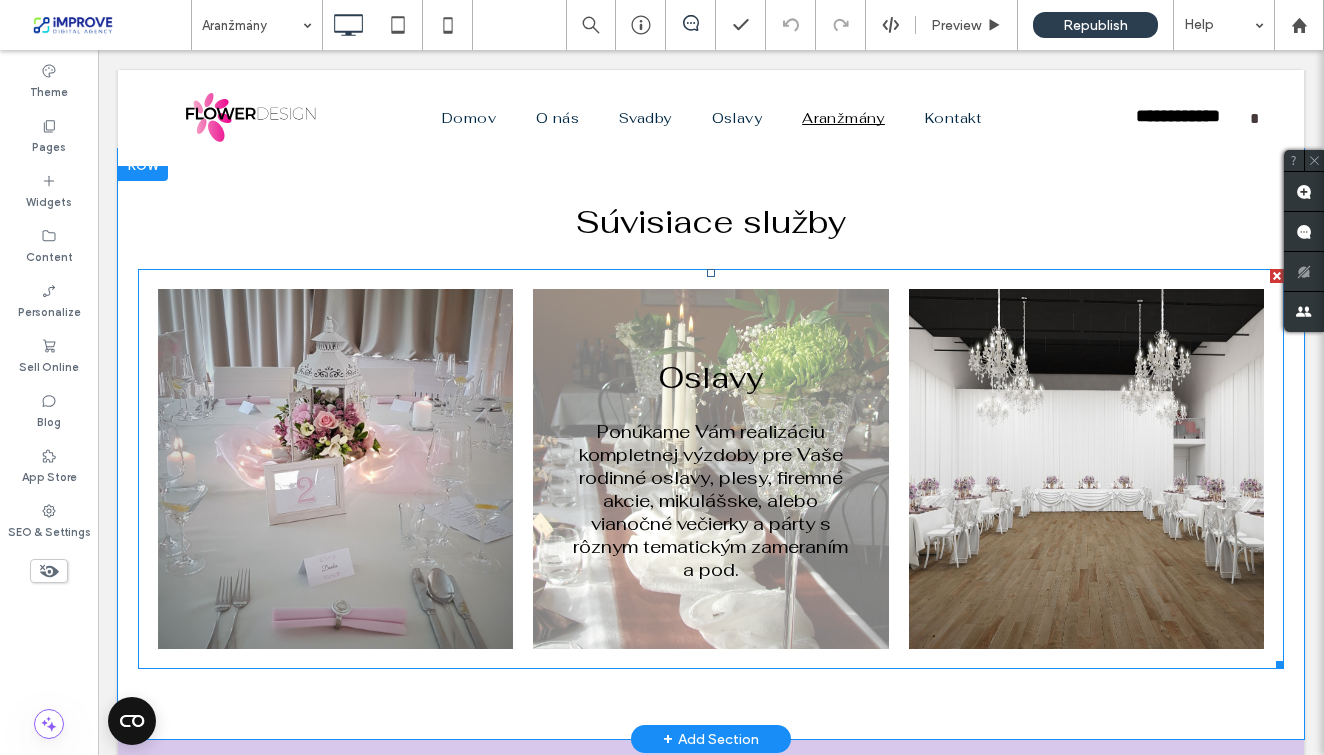 scroll, scrollTop: 6730, scrollLeft: 0, axis: vertical 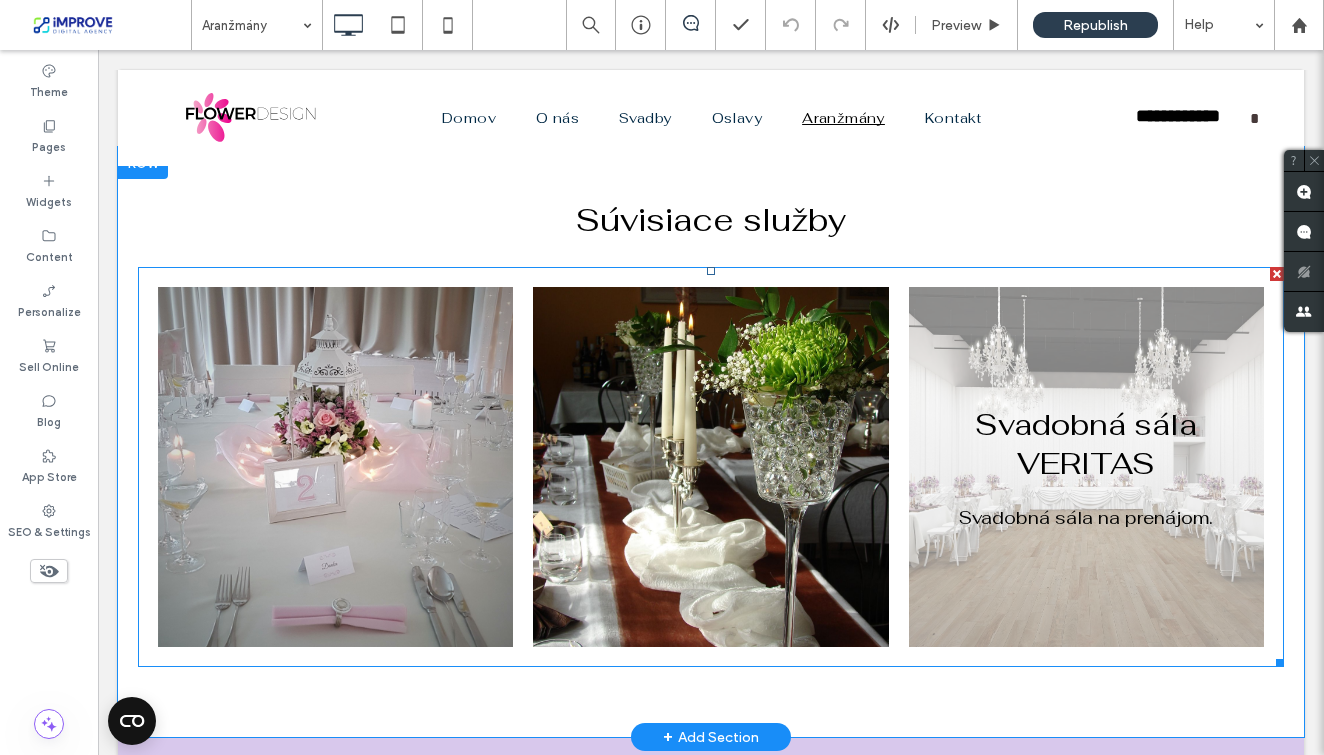 click at bounding box center [1086, 467] 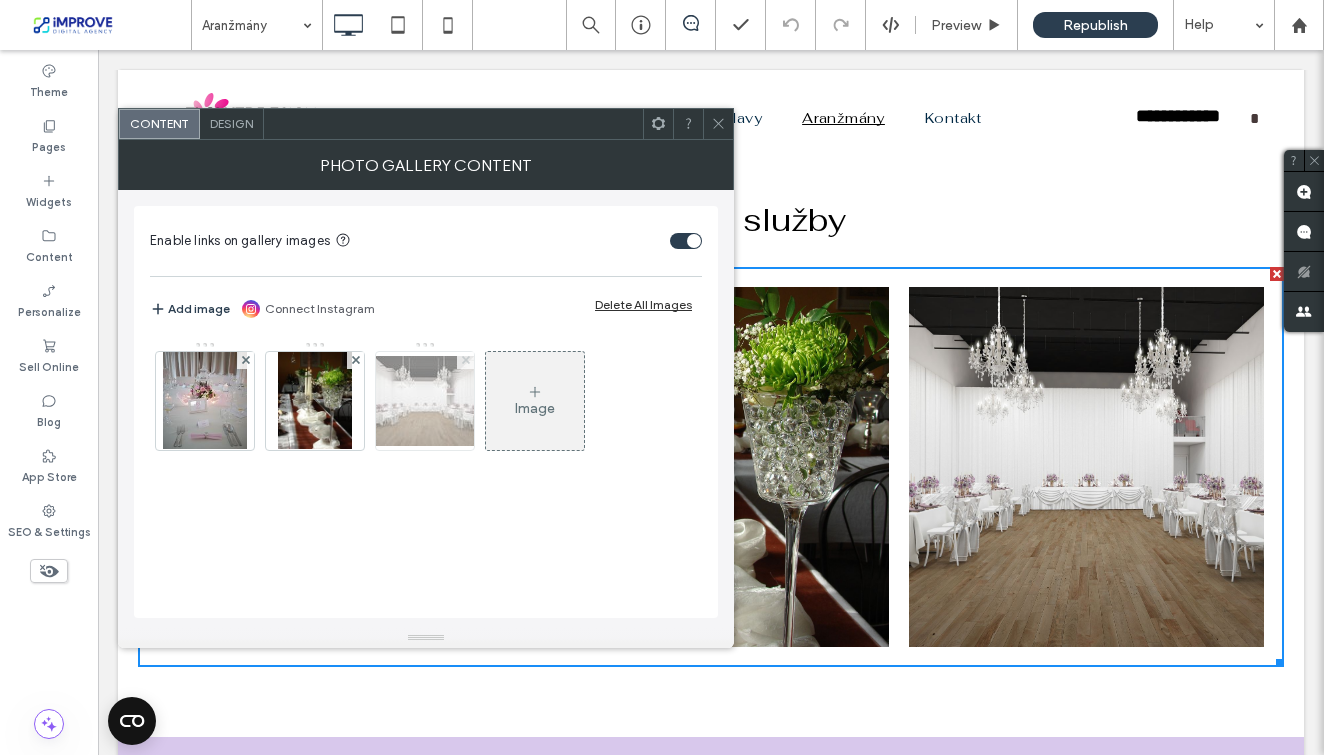 click 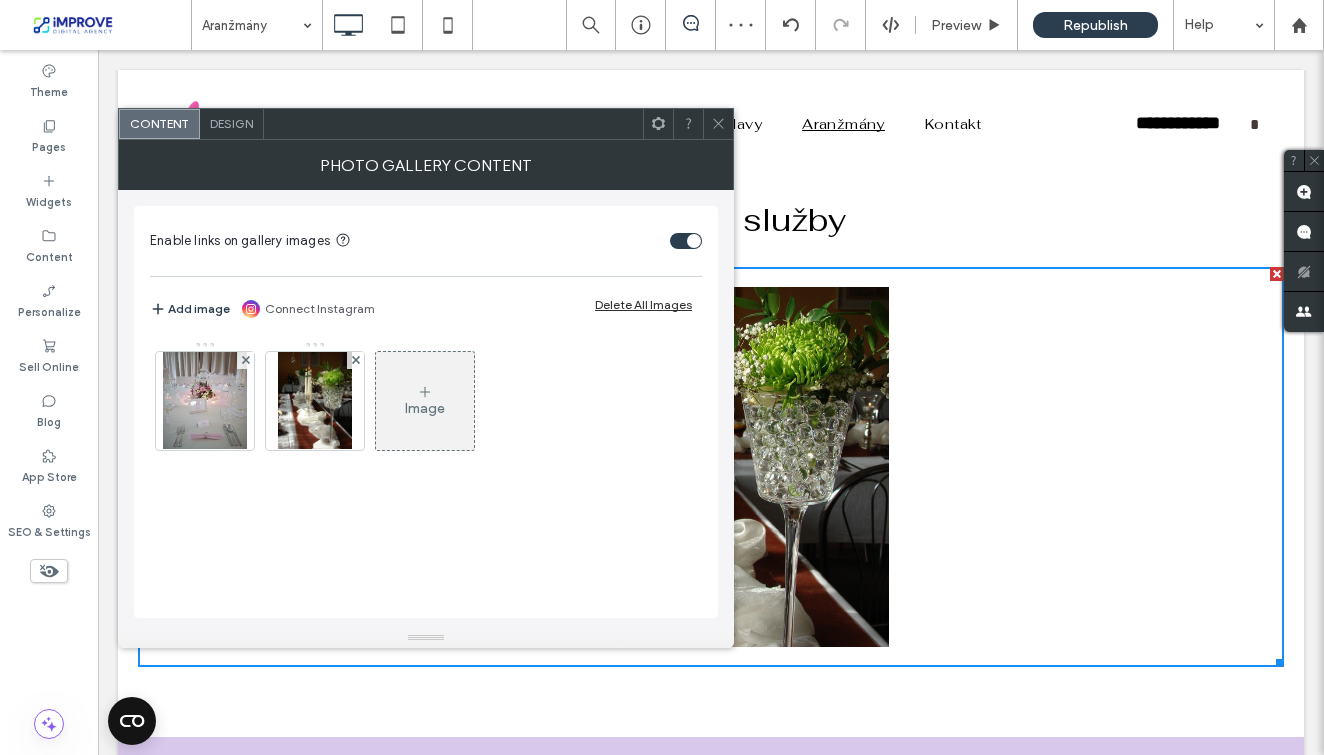 click 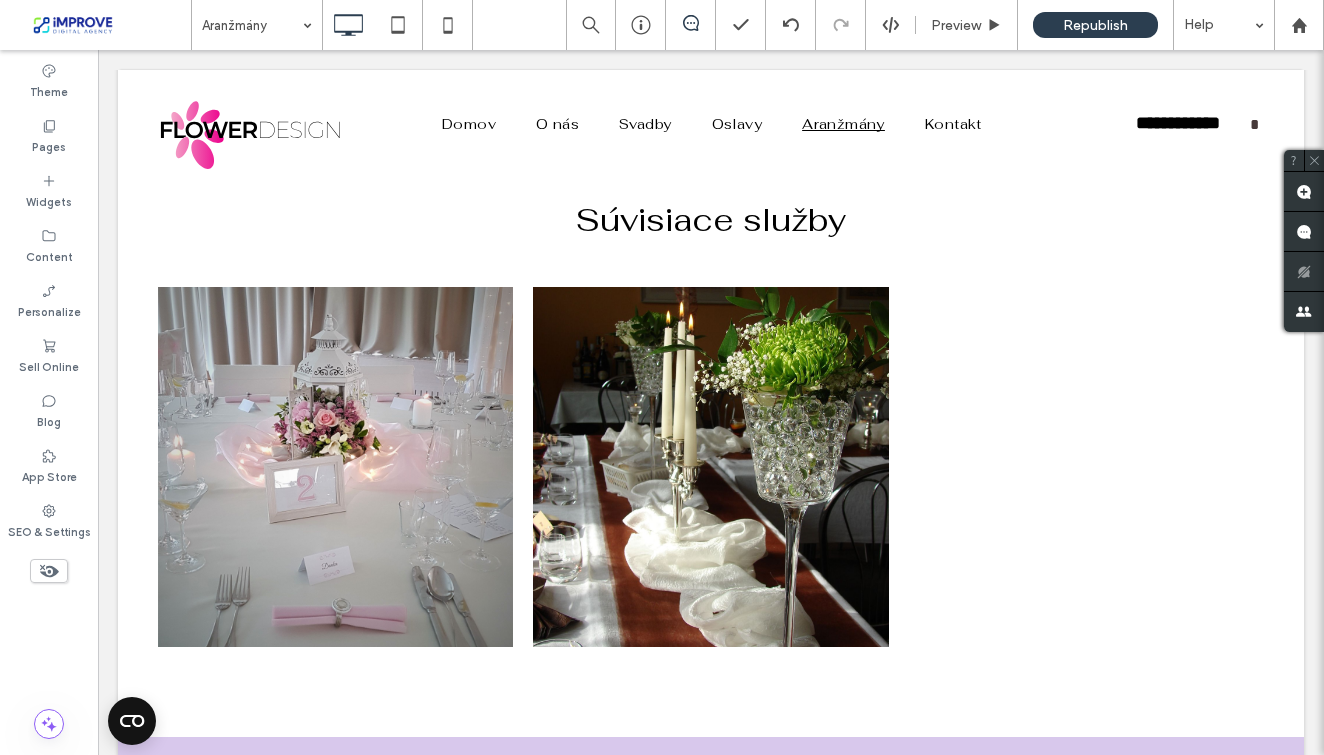 scroll, scrollTop: 0, scrollLeft: 0, axis: both 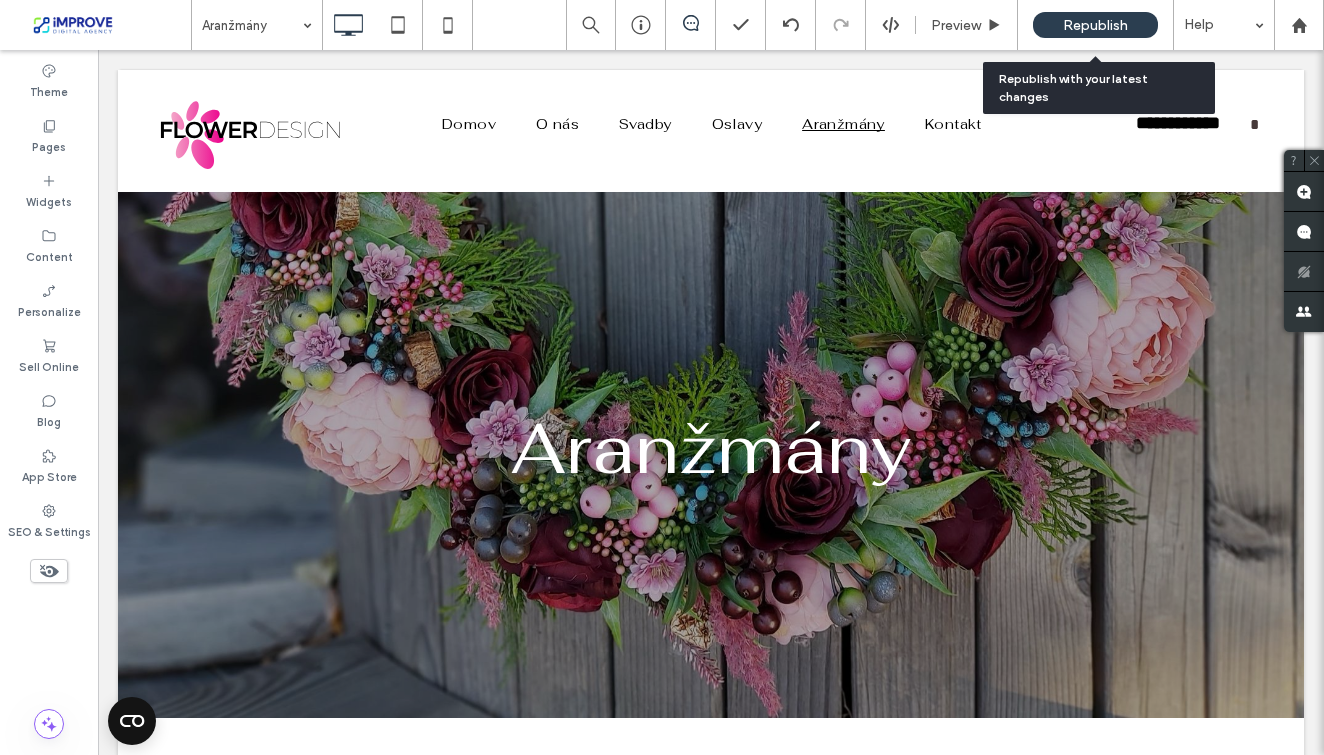 click on "Republish" at bounding box center [1095, 25] 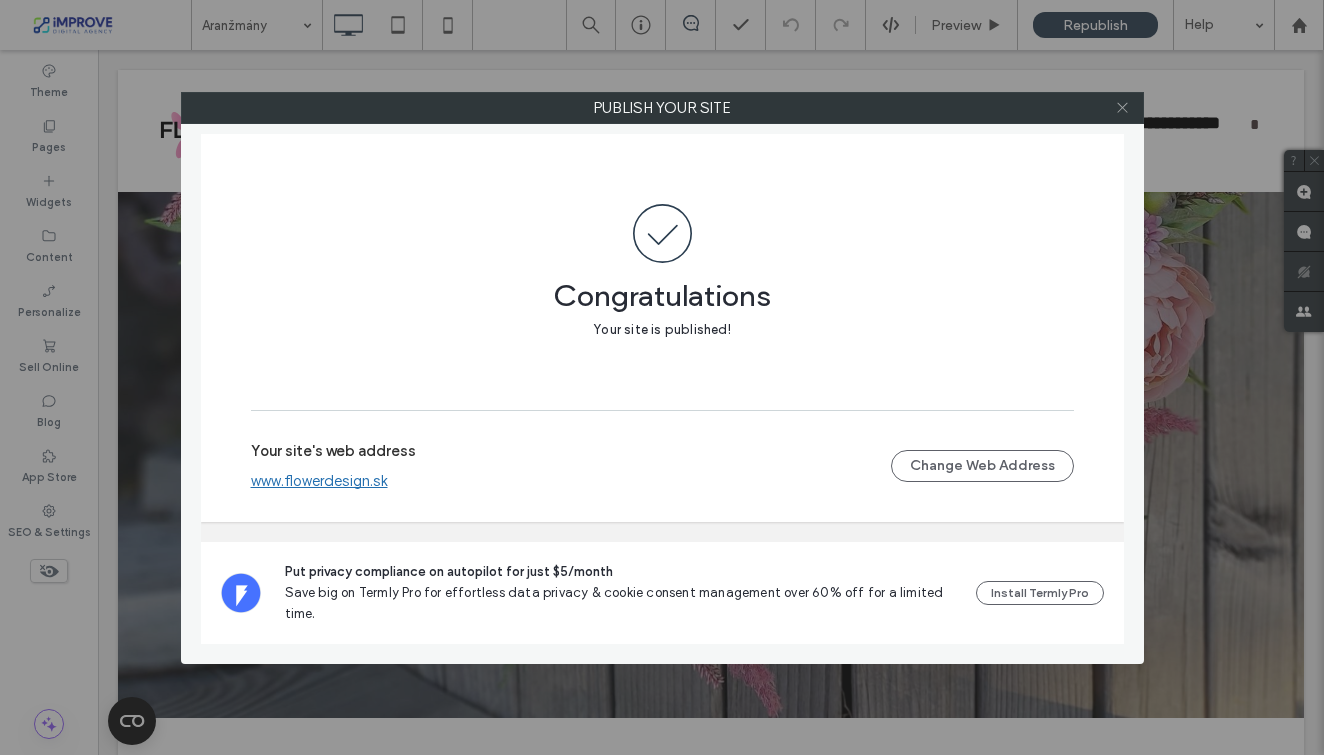click 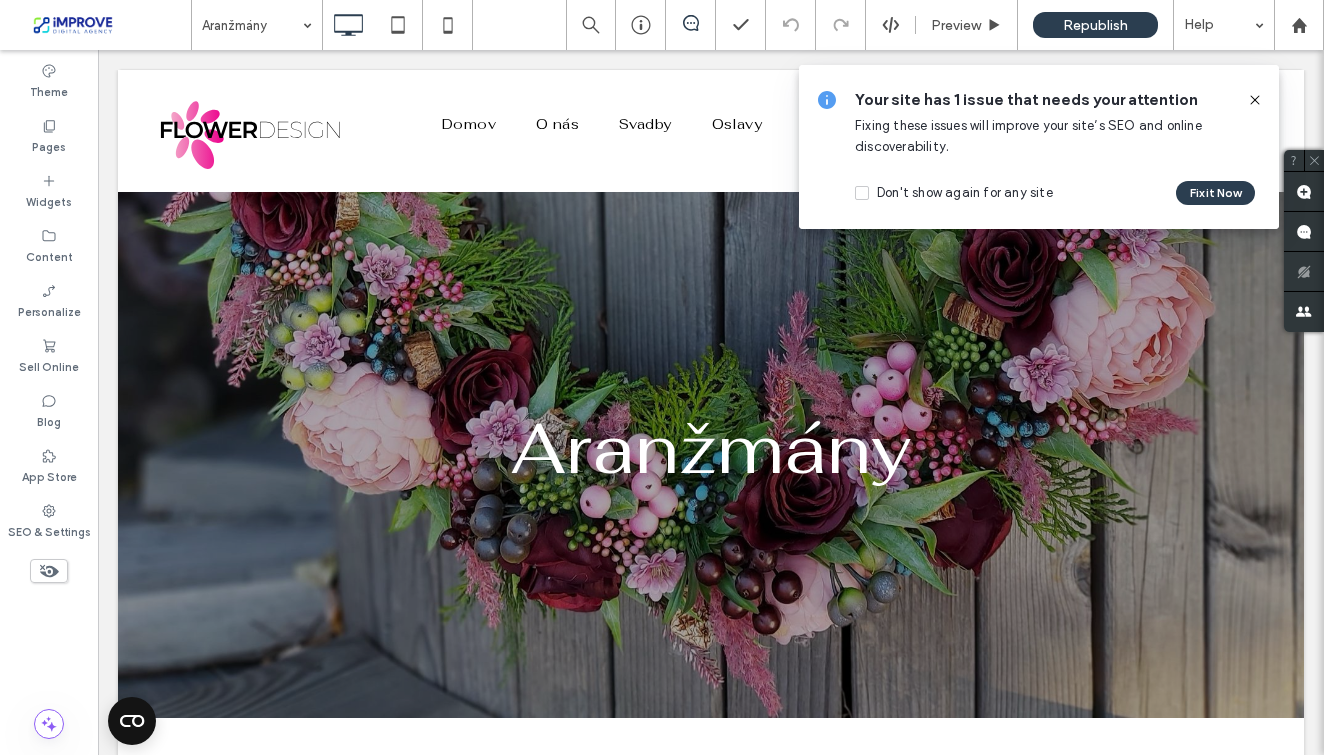click 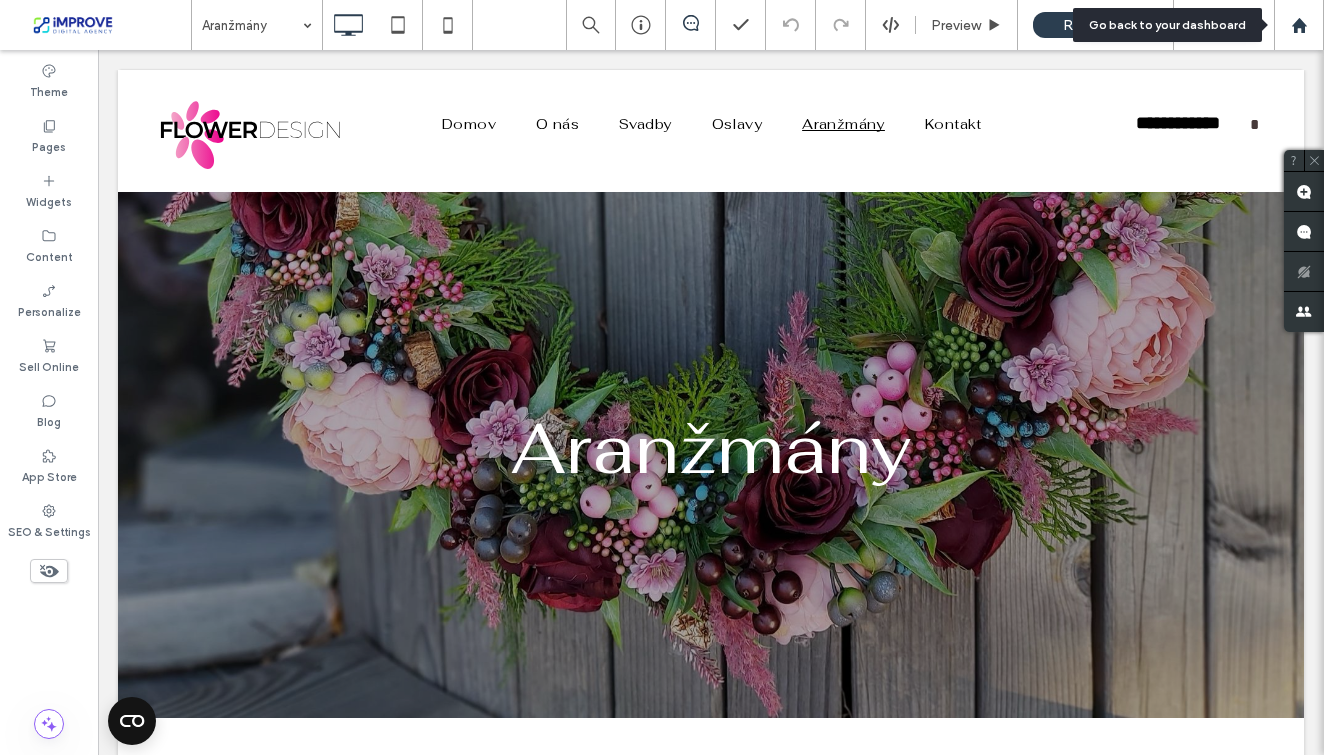 click 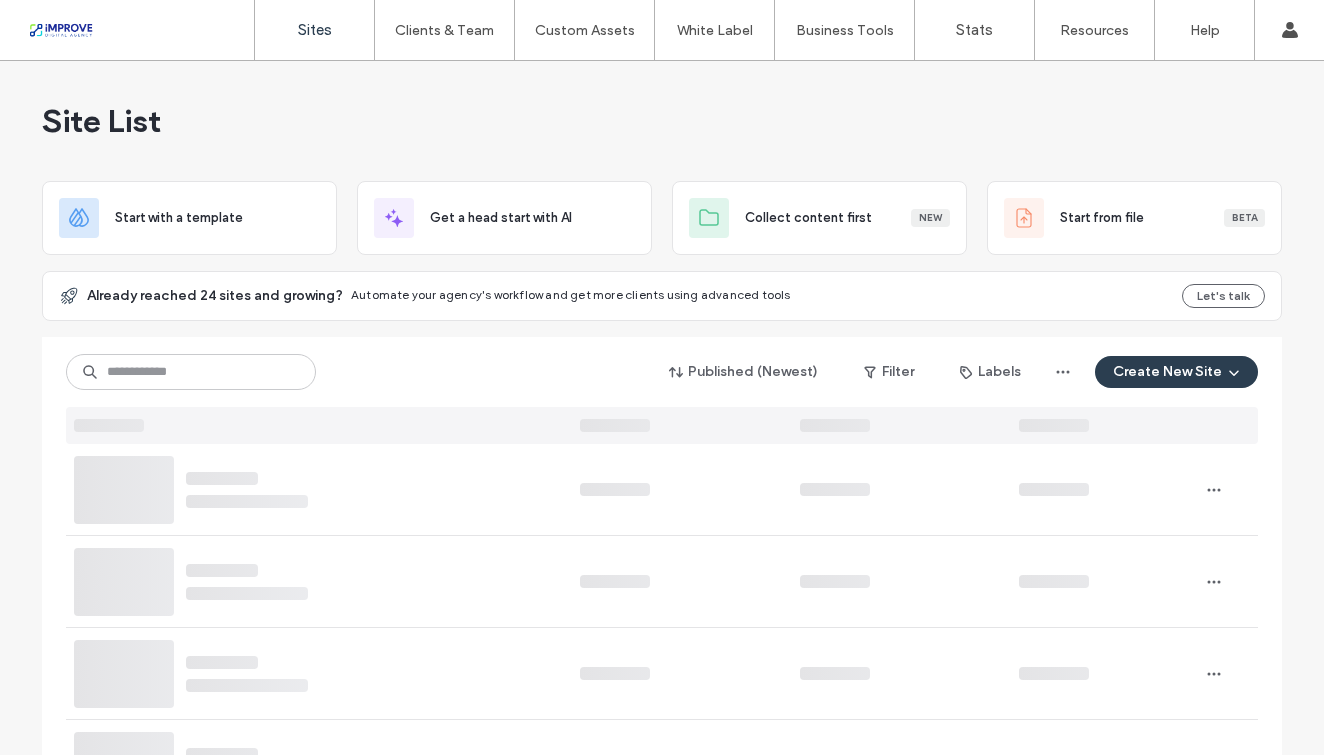 scroll, scrollTop: 0, scrollLeft: 0, axis: both 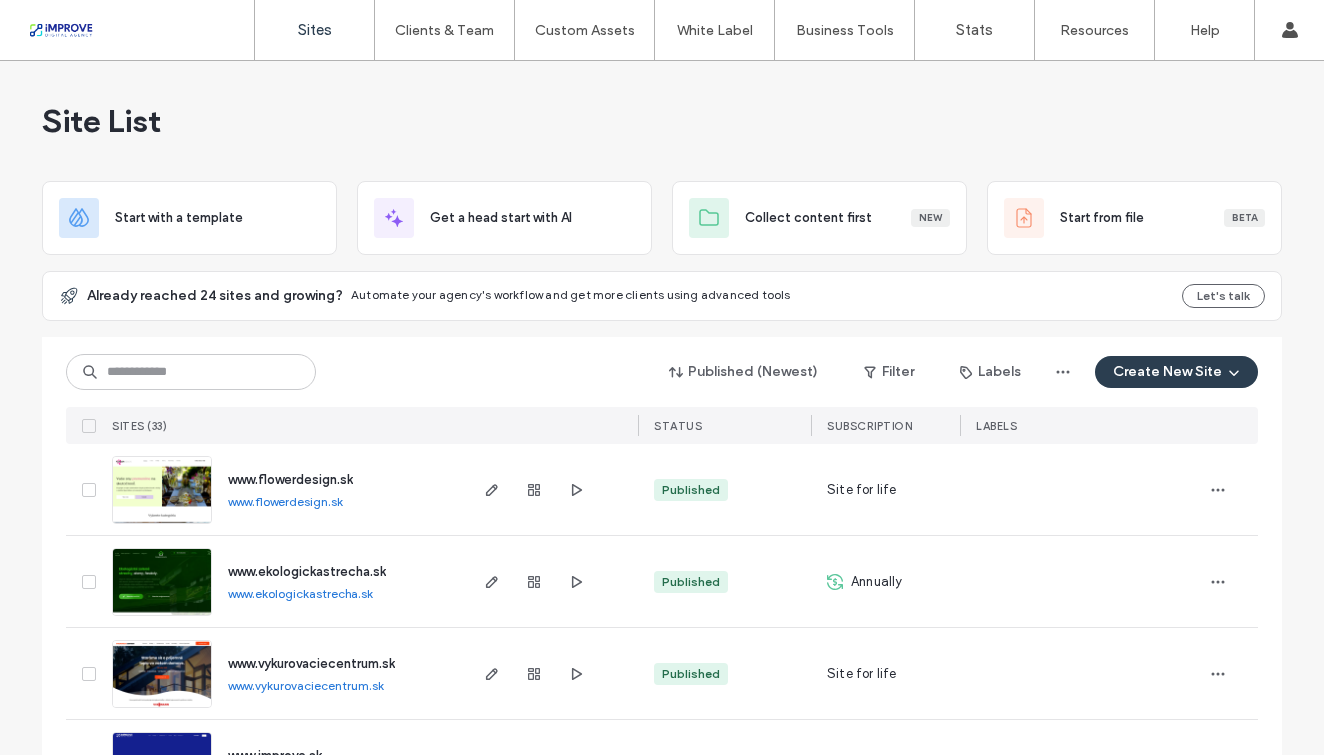 click on "www.flowerdesign.sk" at bounding box center [285, 501] 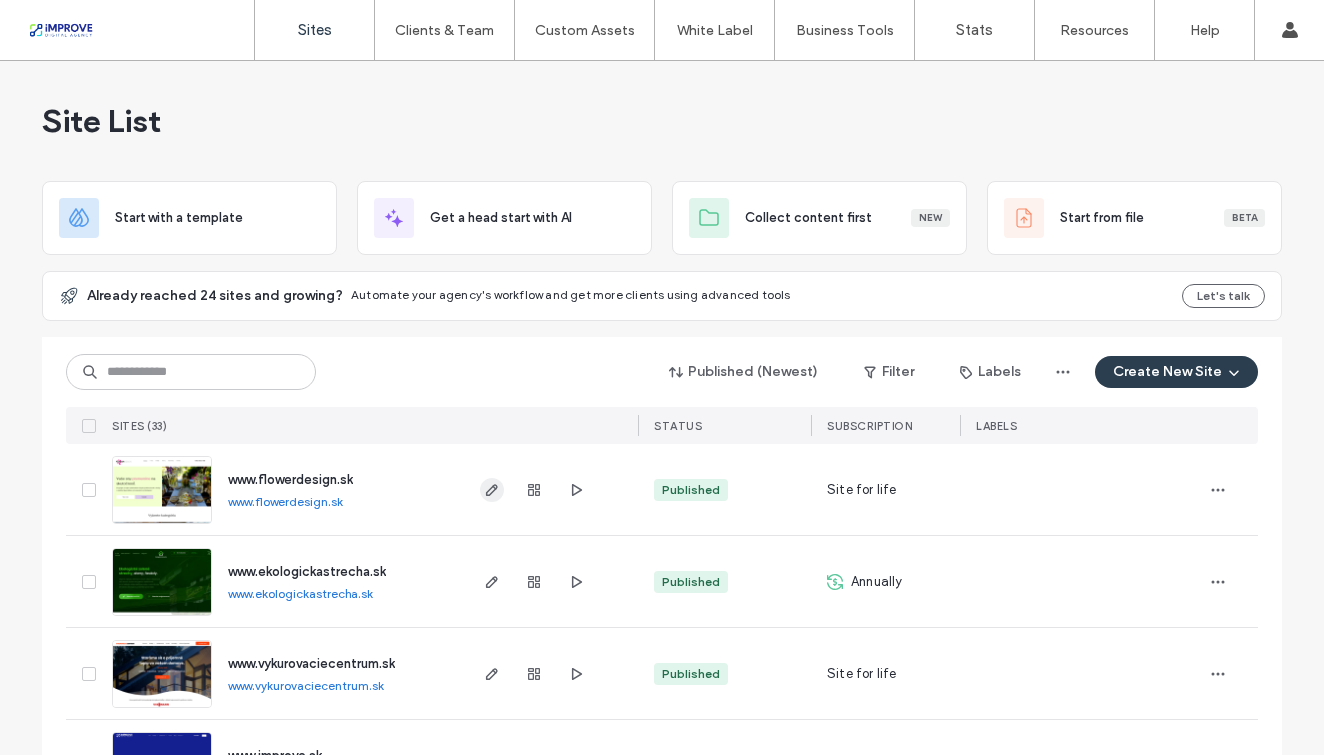 click 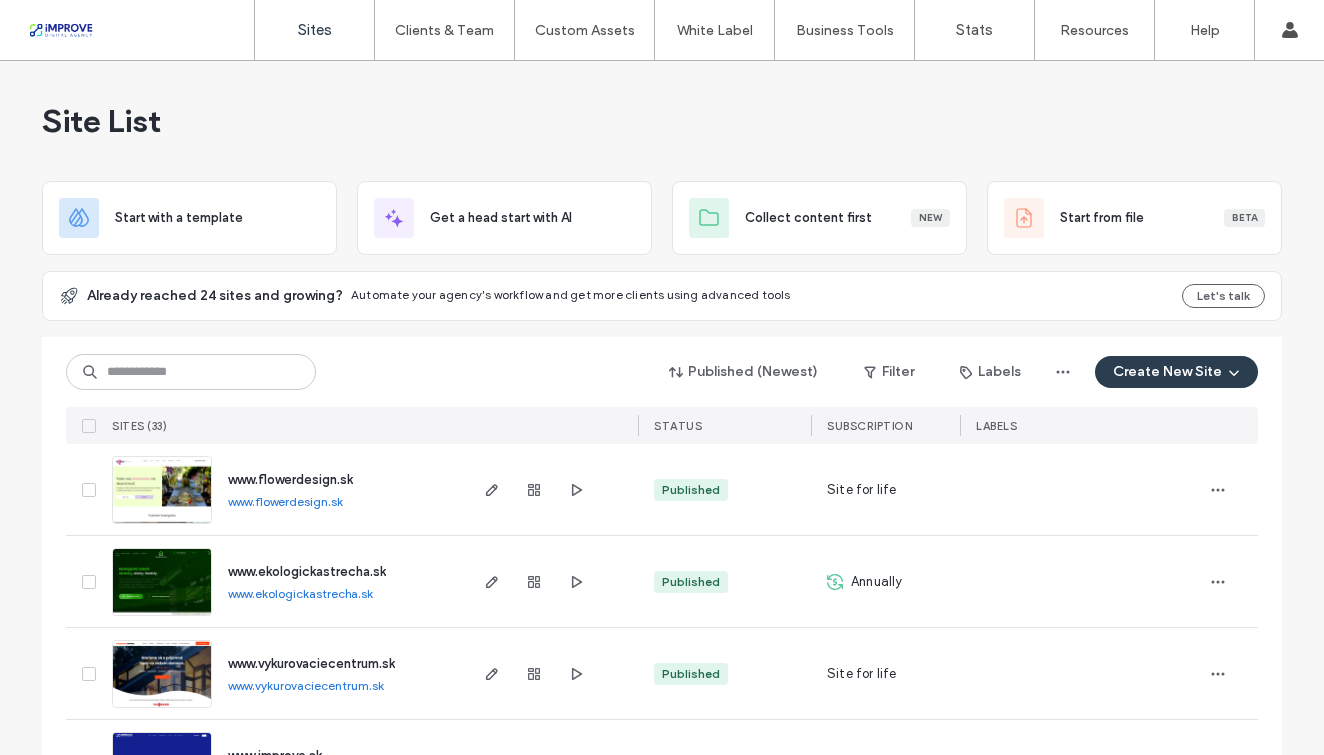 scroll, scrollTop: 0, scrollLeft: 0, axis: both 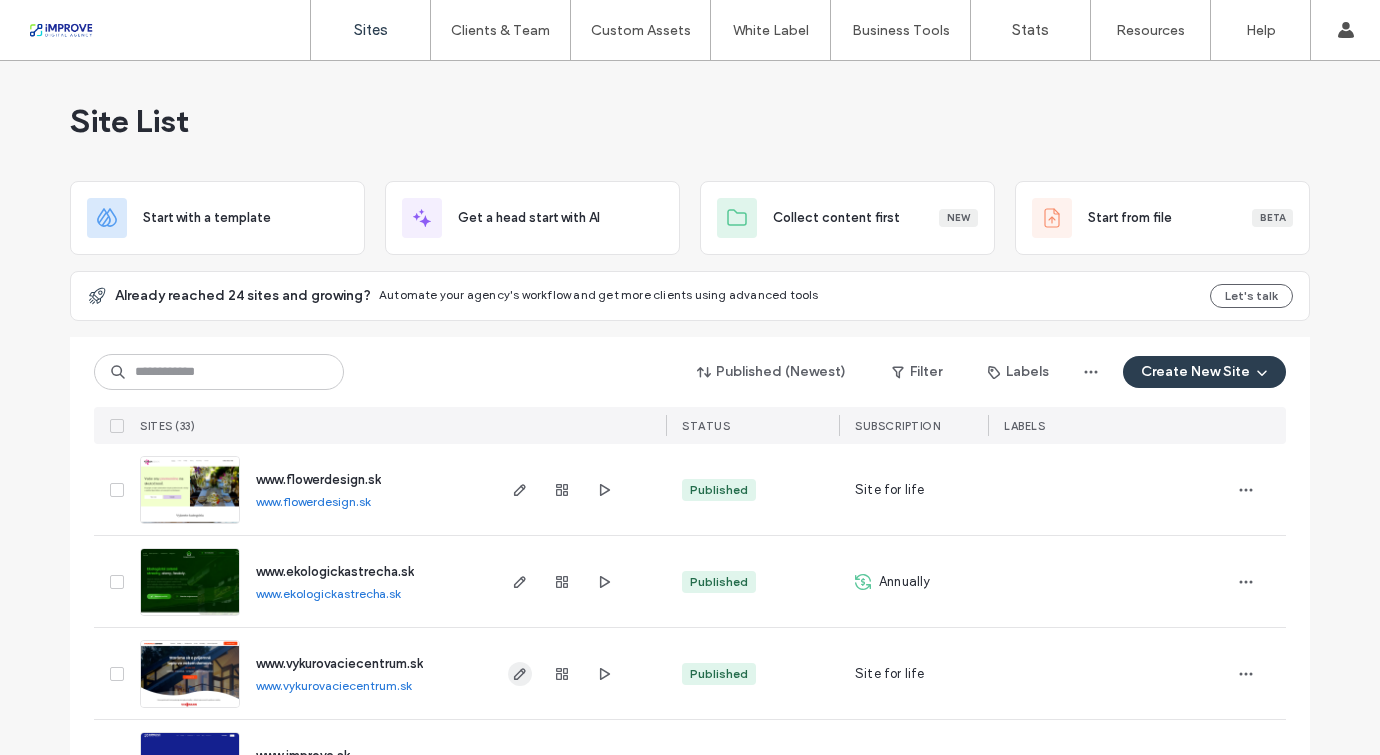click 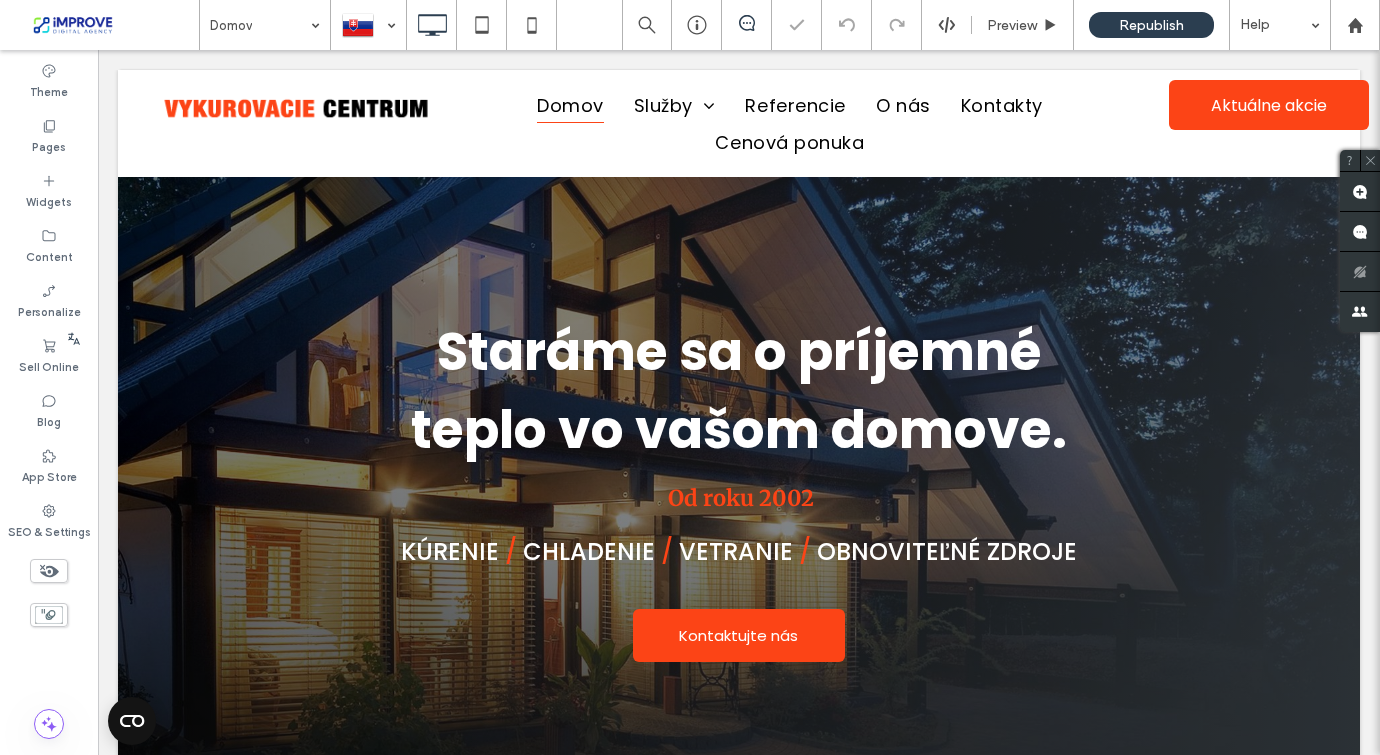 scroll, scrollTop: 0, scrollLeft: 0, axis: both 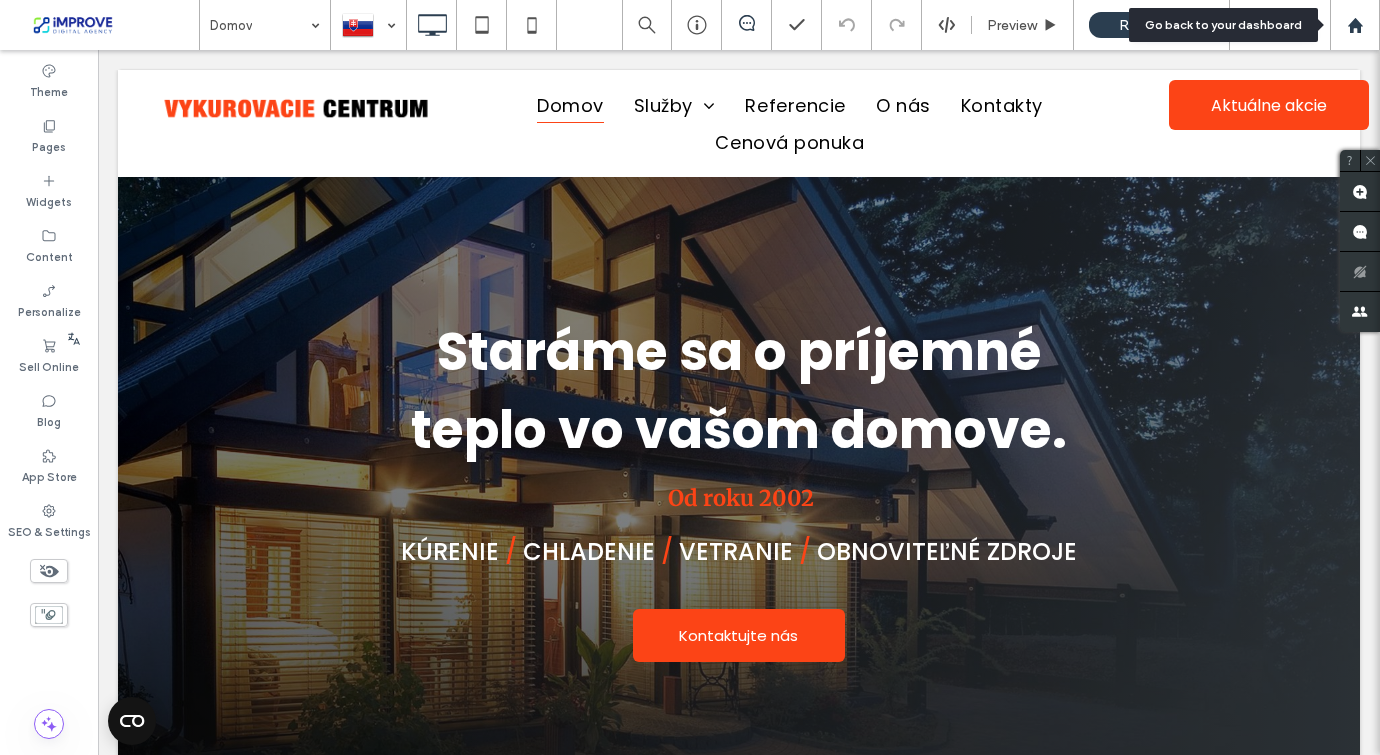 click 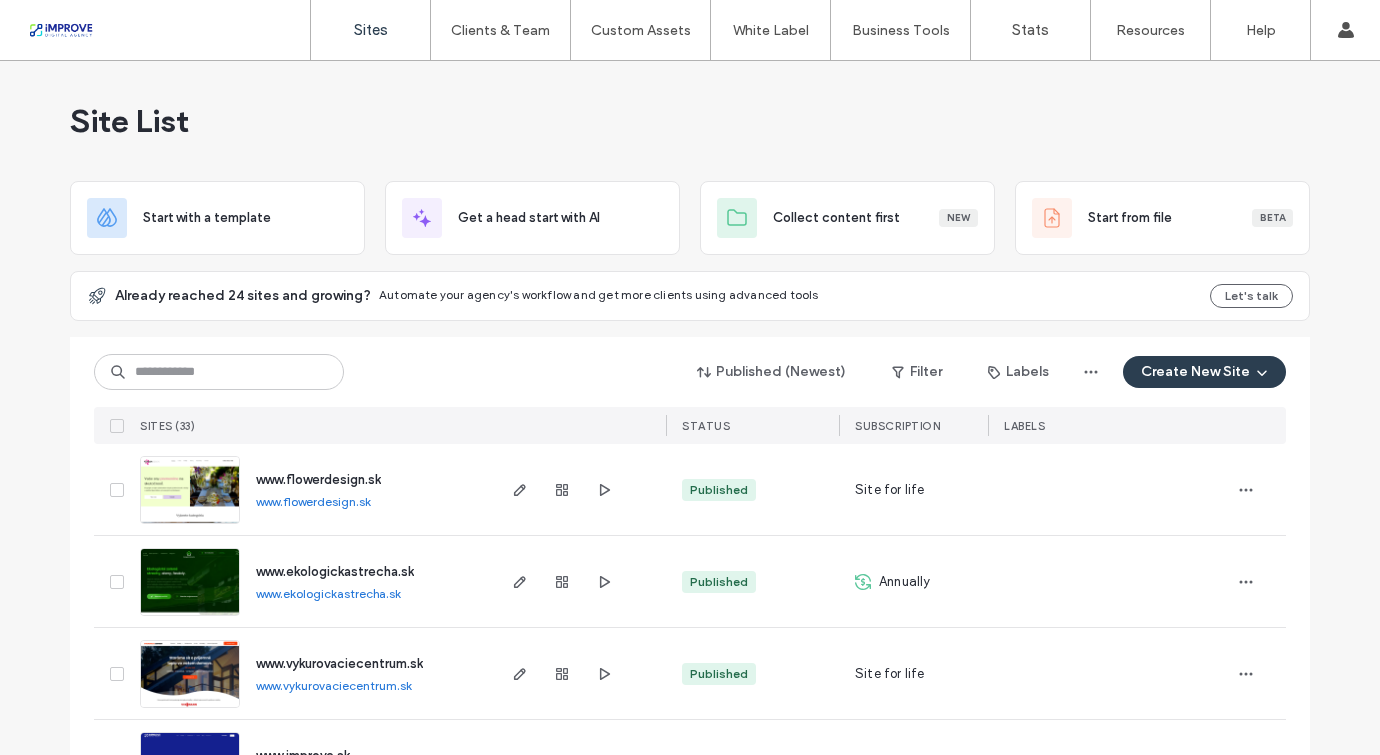 scroll, scrollTop: 0, scrollLeft: 0, axis: both 